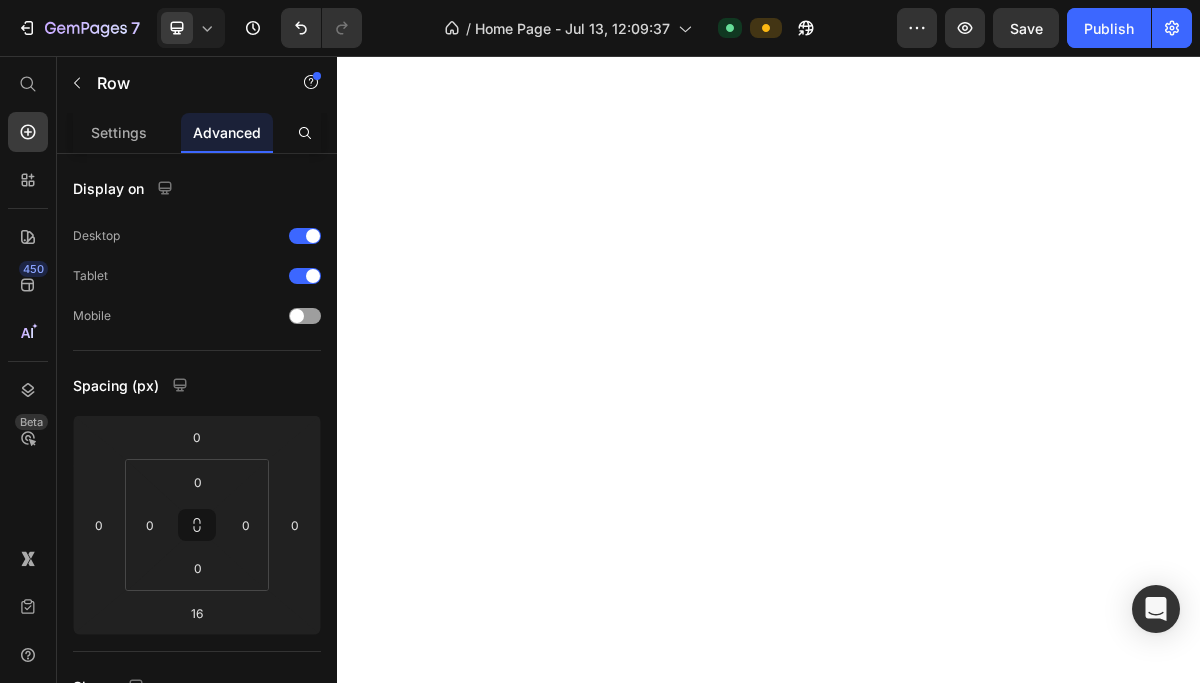 scroll, scrollTop: 0, scrollLeft: 0, axis: both 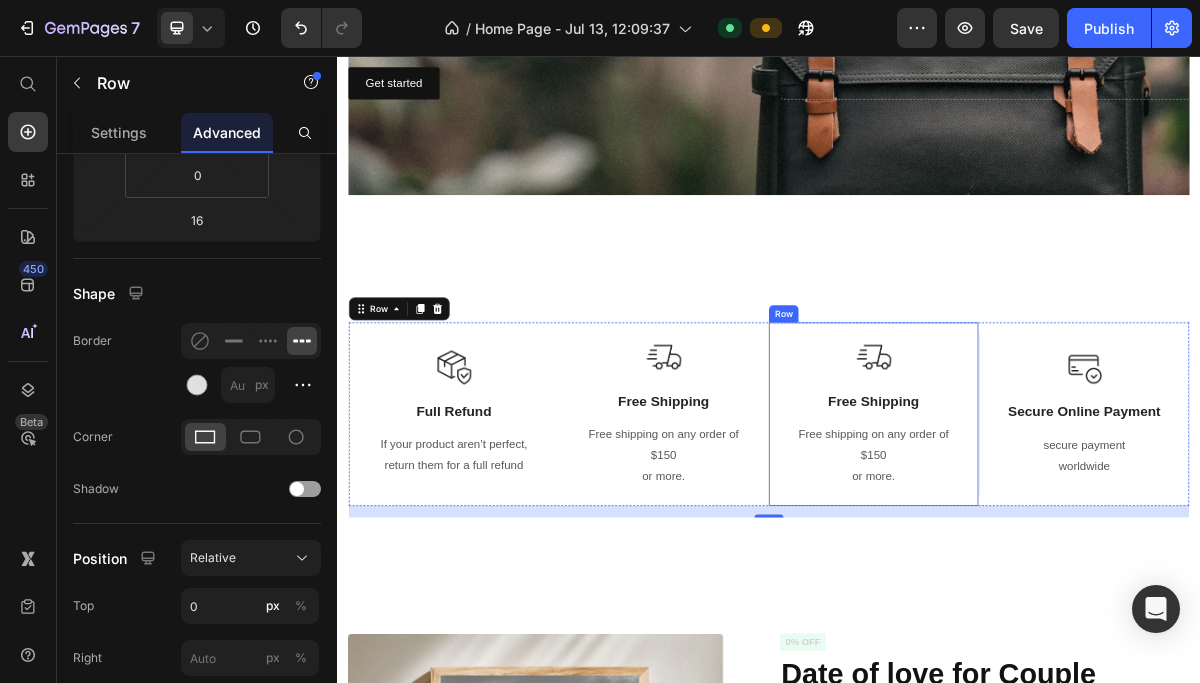click on "Image Free Shipping Text Block Free shipping on any order of $150  or more. Text block Row" at bounding box center [1083, 553] 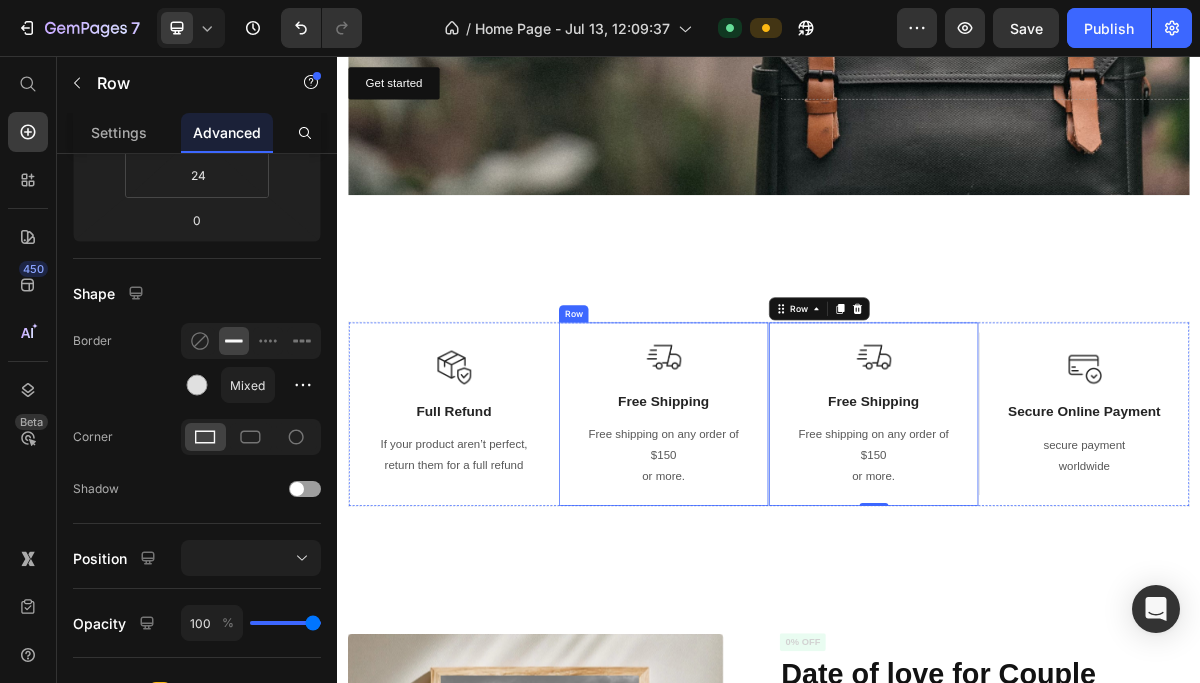 click on "Image Free Shipping Text Block Free shipping on any order of $150  or more. Text block Row" at bounding box center (791, 553) 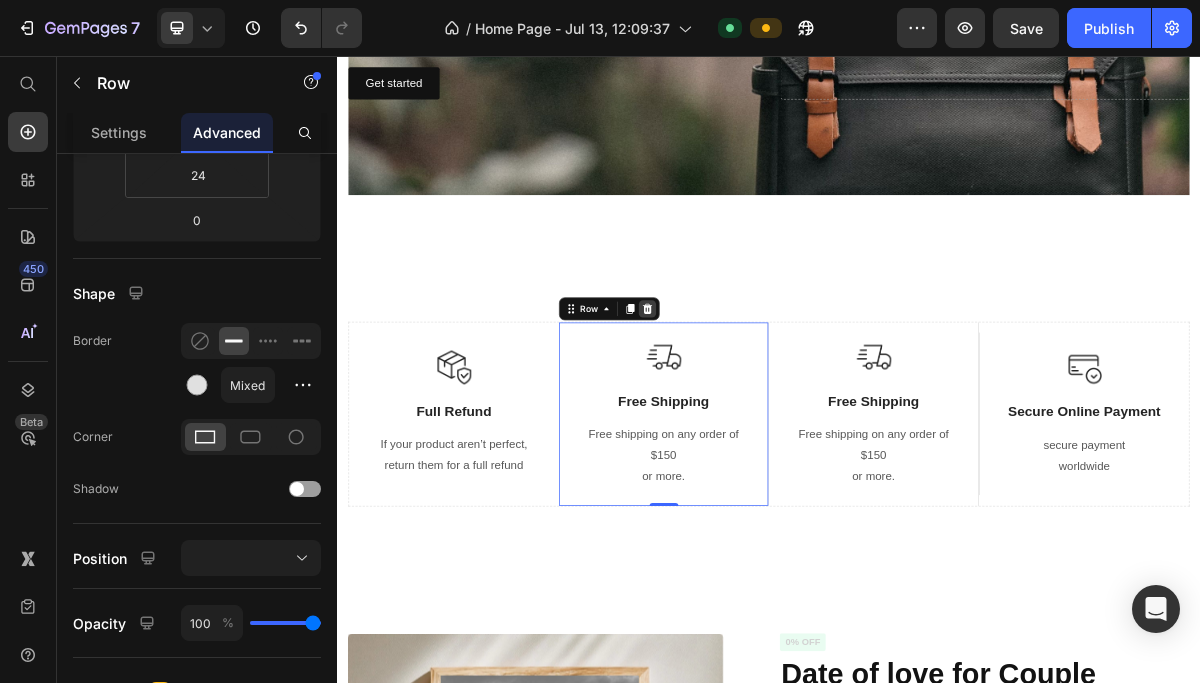 click 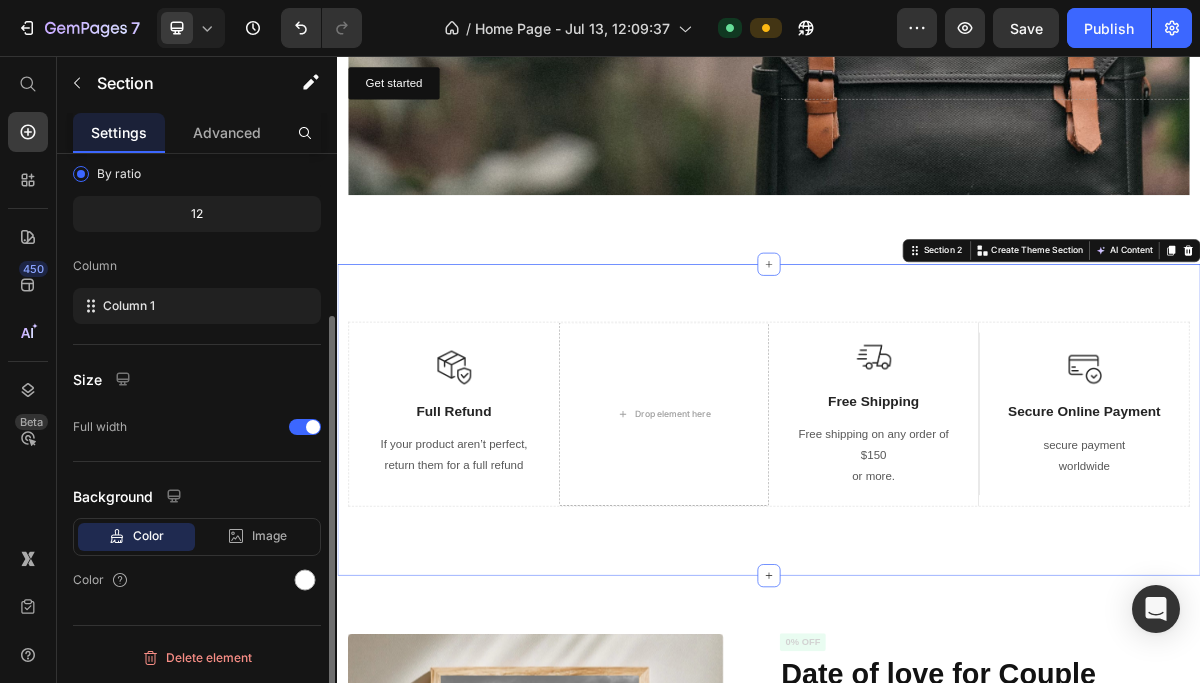 click on "Image Free Shipping Text Block Free shipping on any order of $150  or more. Text block Row
Drop element here Image Full Refund Text Block If your product aren’t perfect, return them for a full refund Text block Row Image Secure Online Payment Text Block secure payment worldwide Text block Row Row Section 2   You can create reusable sections Create Theme Section AI Content Write with GemAI What would you like to describe here? Tone and Voice Persuasive Product [DATE] of love for Couple Show more Generate" at bounding box center (937, 561) 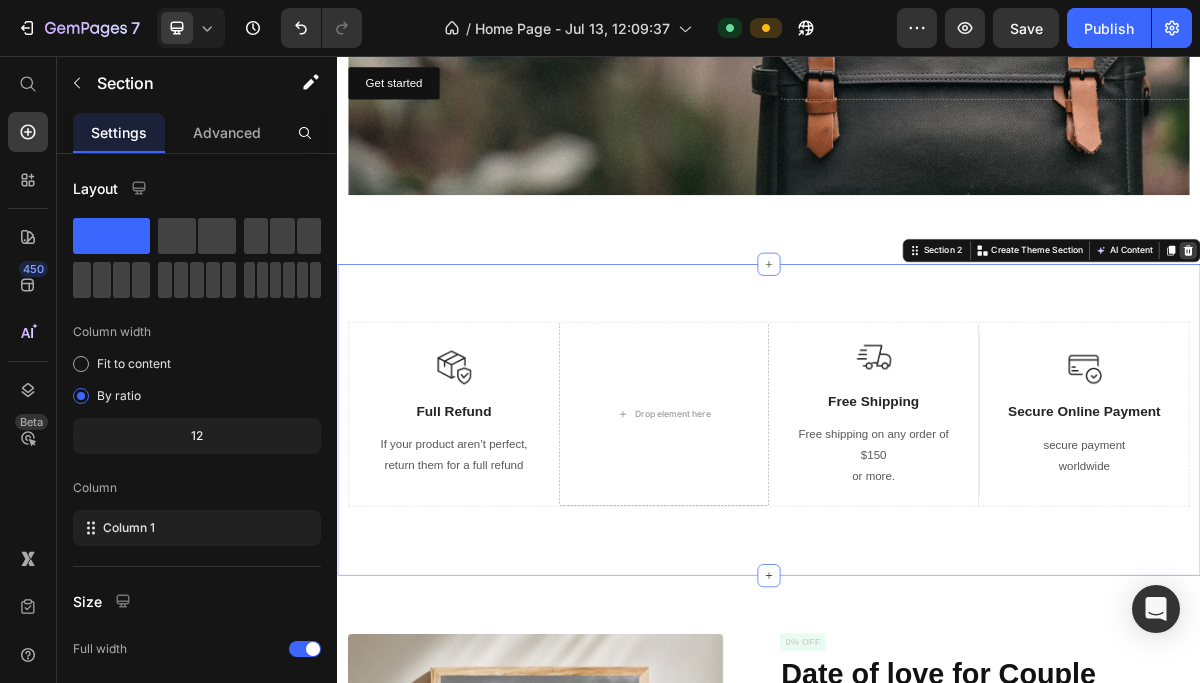 click at bounding box center (1520, 326) 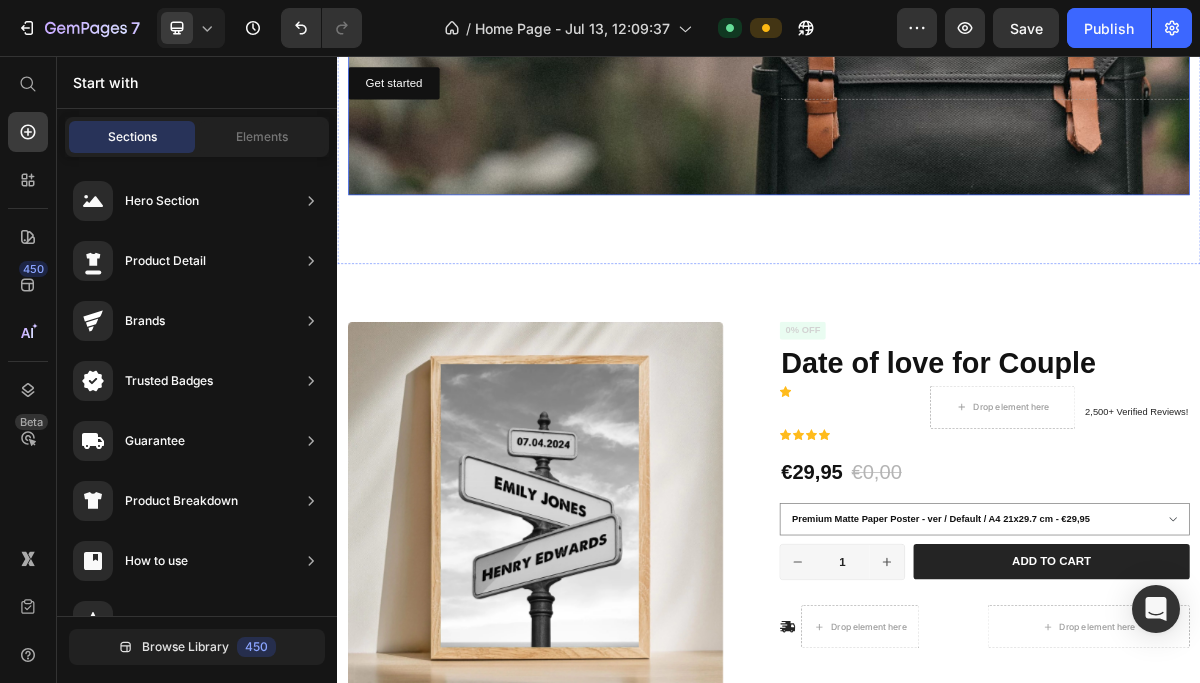 click at bounding box center [937, 15] 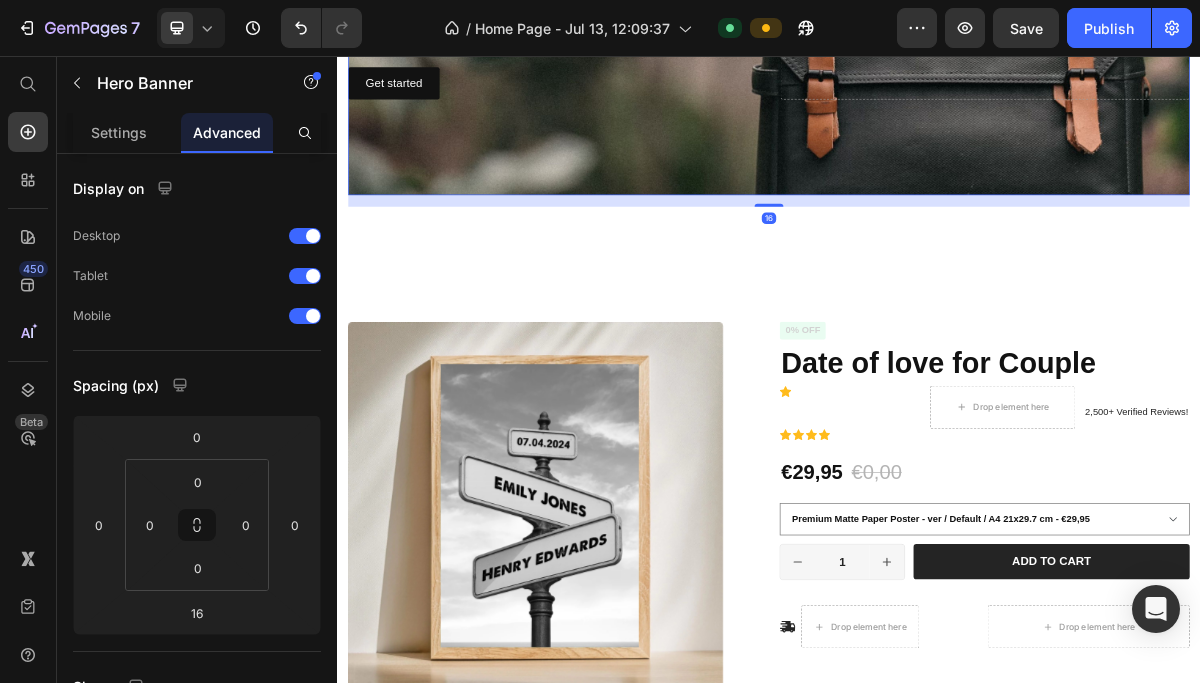 scroll, scrollTop: 0, scrollLeft: 0, axis: both 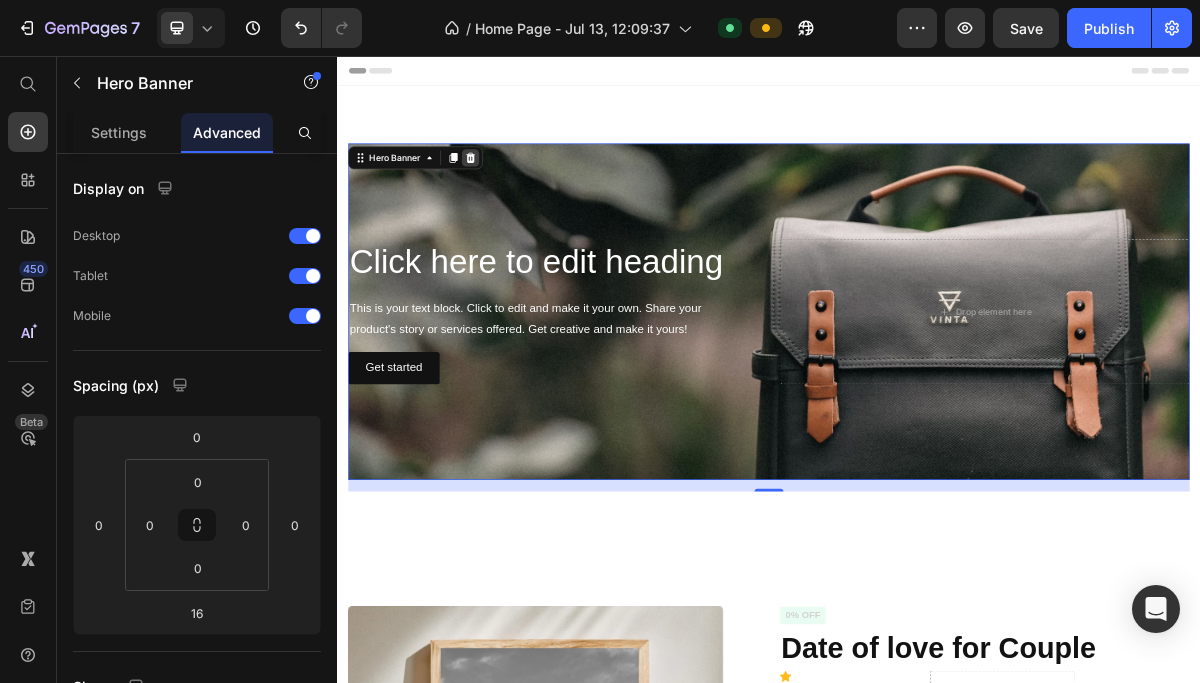 click 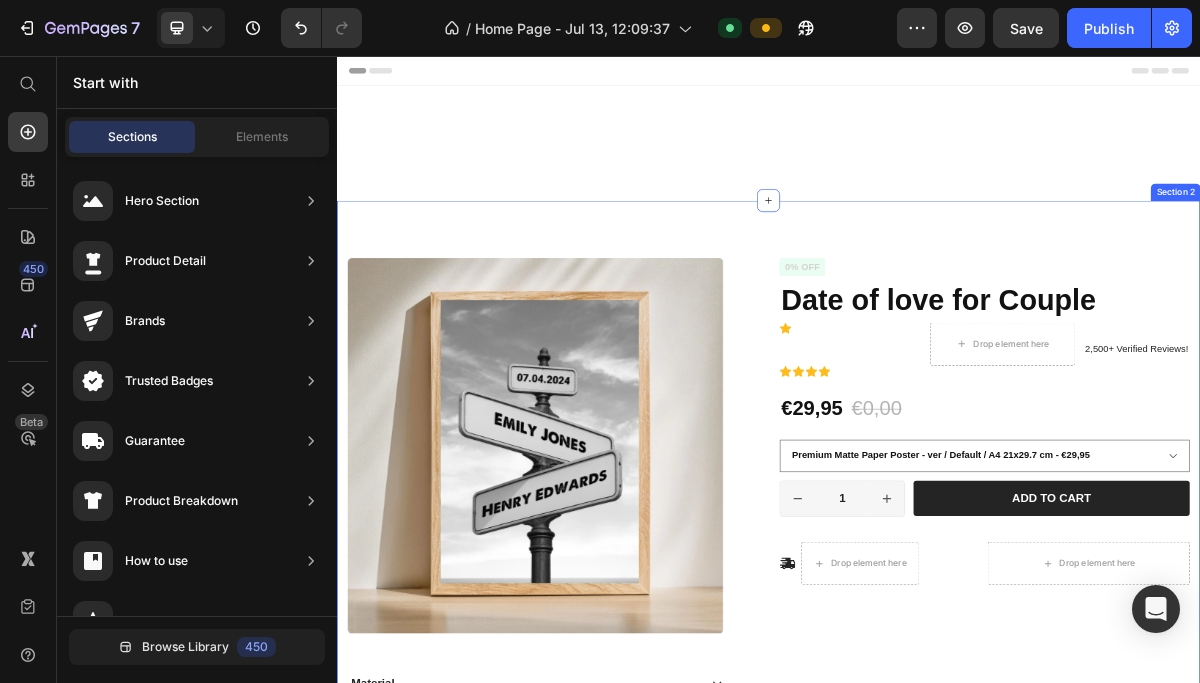 click on "Product Images
Material
Shipping
Care instruction Accordion Icon Icon Icon Icon Icon Icon List 2,500+ Verified Reviews! Text Block Row 0% off Product Badge Date of love for Couple Product Title Icon
Drop element here Row Icon Icon Icon Icon Icon List 2,500+ Verified Reviews! Text Block Row €29,95 Product Price €0,00 Product Price 0% off Product Badge Row Premium Matte Paper Poster  - ver / Default / A4 21x29.7 cm - €29,95  Premium Matte Paper Poster  - ver / Default / 30x40 cm - €35,95  Premium Matte Paper Poster  - ver / Default / 50x70 cm - €39,95  Premium Matte Paper Poster  - ver / Default / 70x100 cm - €45,95  Product Variants & Swatches Premium Matte Paper Poster  - ver Premium Matte Paper Poster  - ver Premium Matte Paper Poster  - ver Default A4 21x29.7 cm 30x40 cm 50x70 cm 70x100 cm Product Variants & Swatches 1 Product Quantity Row Add to cart Add to Cart Row
Icon
Drop element here Row
Row" at bounding box center (937, 703) 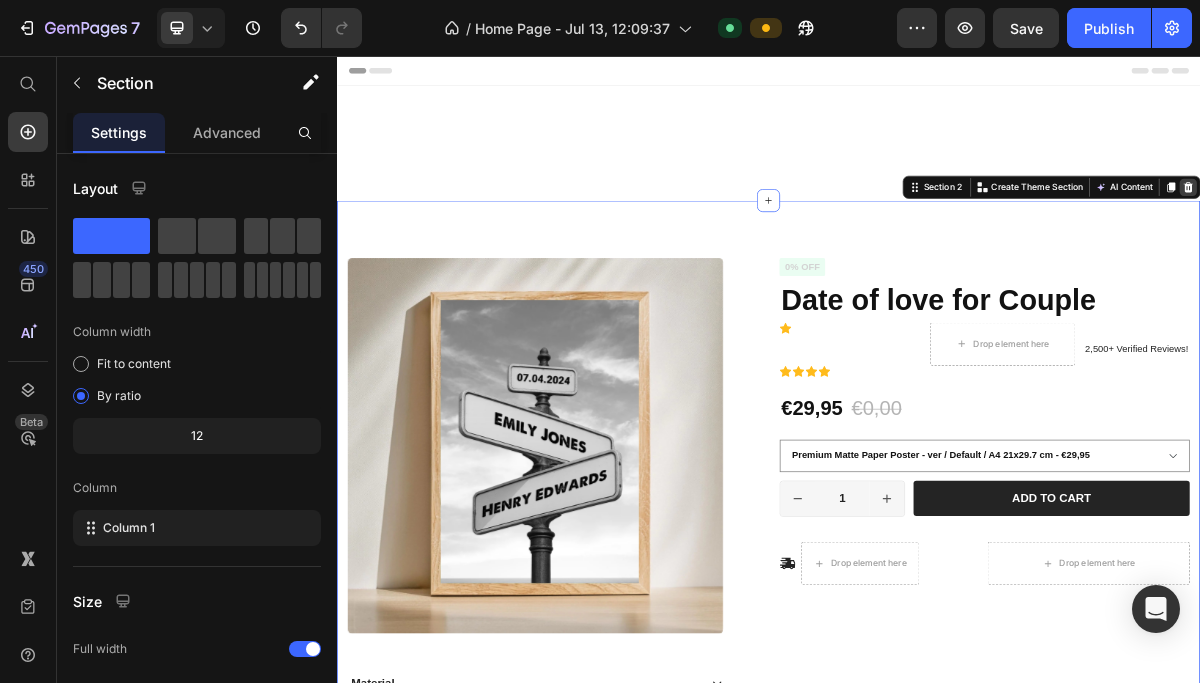 click 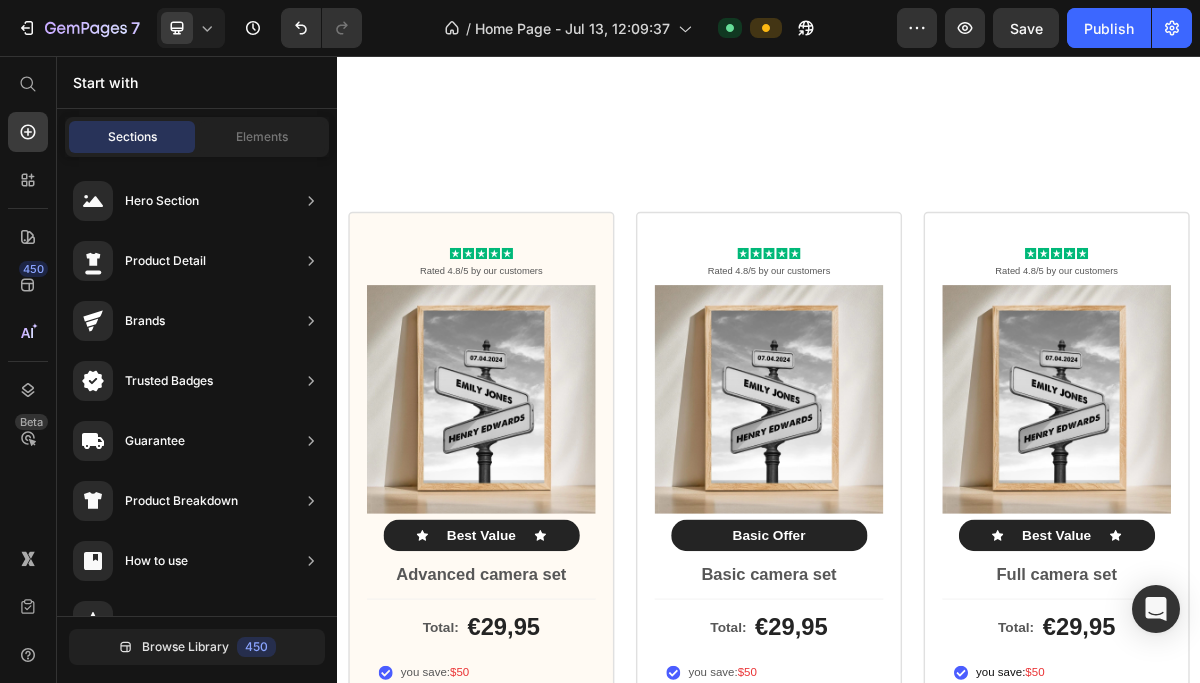 scroll, scrollTop: 53, scrollLeft: 0, axis: vertical 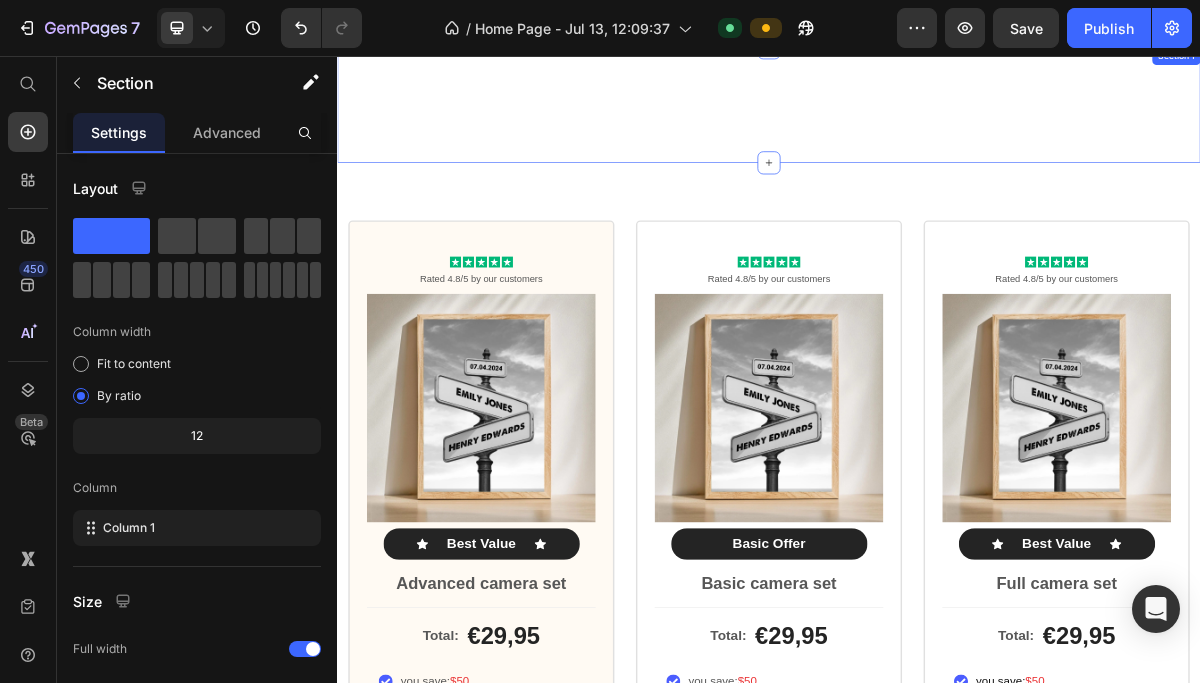 click on "Image Free Shipping Text Block Free shipping on any order of $150  or more. Text block Row Image Full Refund Text Block If your product aren’t perfect, return them for a full refund Text block Row Image Secure Online Payment Text Block secure payment worldwide Text block Row Row Section 1" at bounding box center (937, 124) 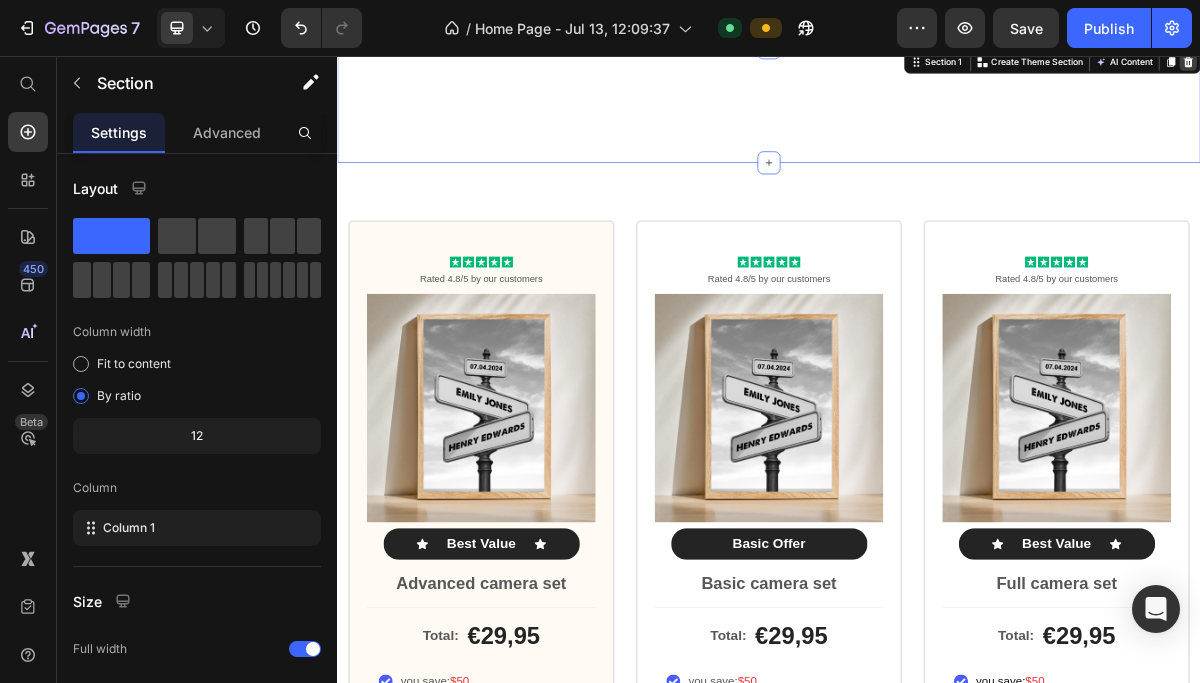 click 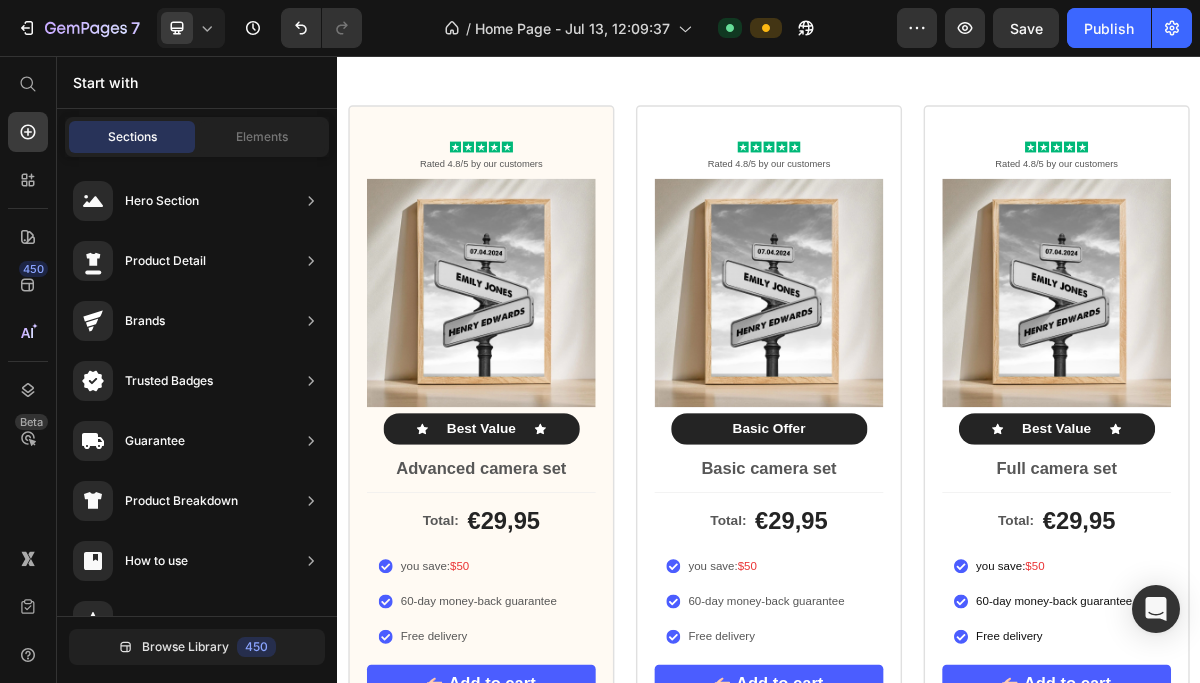 scroll, scrollTop: 0, scrollLeft: 0, axis: both 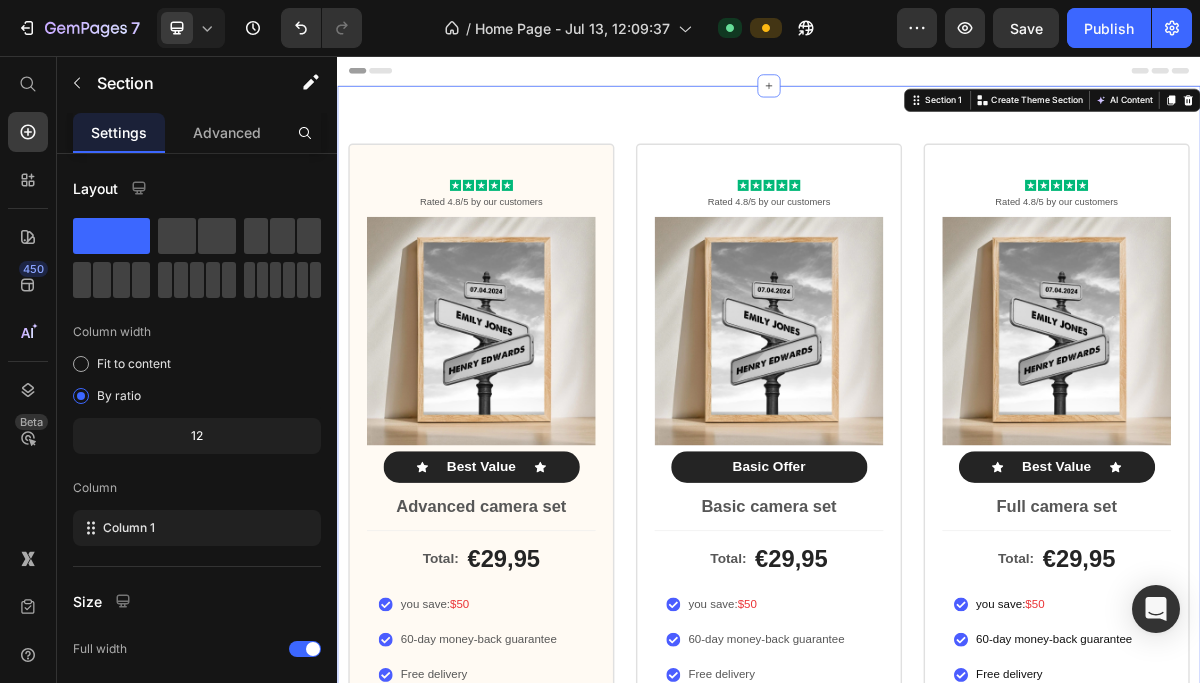 click on "Icon
Icon
Icon
Icon
Icon Icon List Rated 4.8/5 by our customers Text Block Product Images Icon Best Value Text Block Icon Row Advanced camera set Text Block Total: Text Block €29,95 Product Price Row you save:  $50 60-day money-back guarantee Free delivery Item List
Add to cart Add to Cart Row Image Image Image Image Image Row Product Row
Icon
Icon
Icon
Icon
Icon Icon List Rated 4.8/5 by our customers Text Block Product Images Basic Offer Text Block Row Basic camera set Text Block Total: Text Block €29,95 Product Price Row you save:  $50 60-day money-back guarantee Free delivery Item List
Add to cart Add to Cart Row Image Image Image Image Image Row Product Row
Icon
Icon
Icon
Icon
Icon Icon List Rated 4.8/5 by our customers Text Block Product Images Icon Best Value Text Block Icon Row Full camera set Text Block Total: Text Block €29,95 Product Price Row $50" at bounding box center (937, 626) 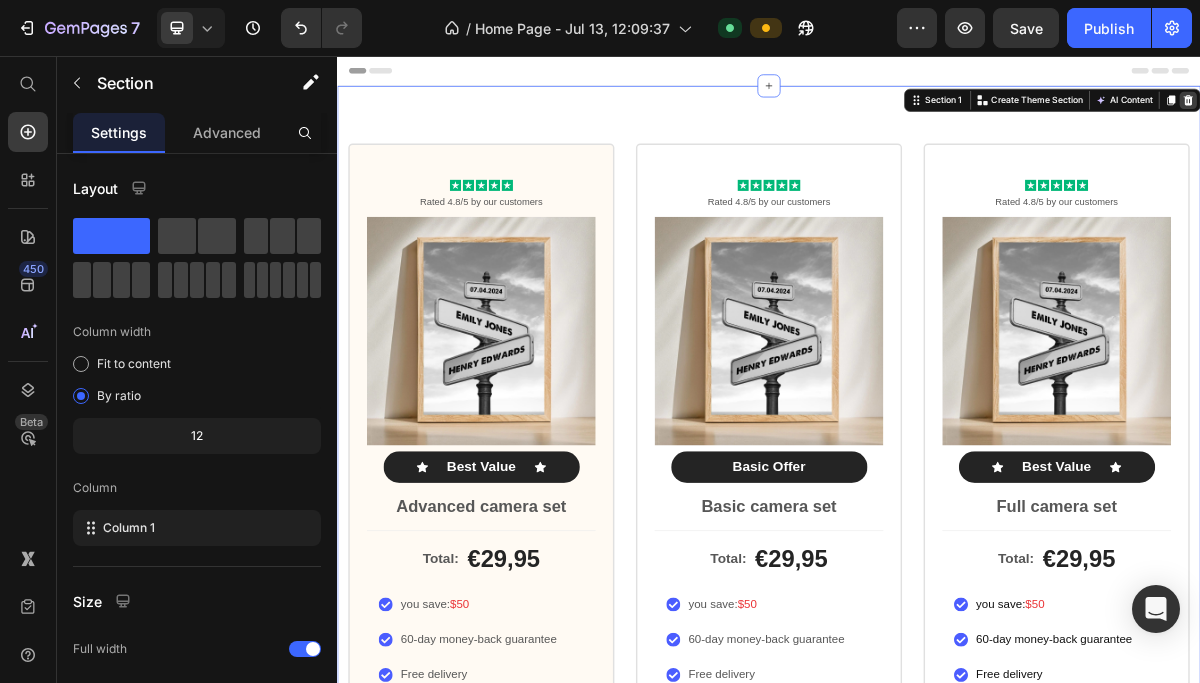 click 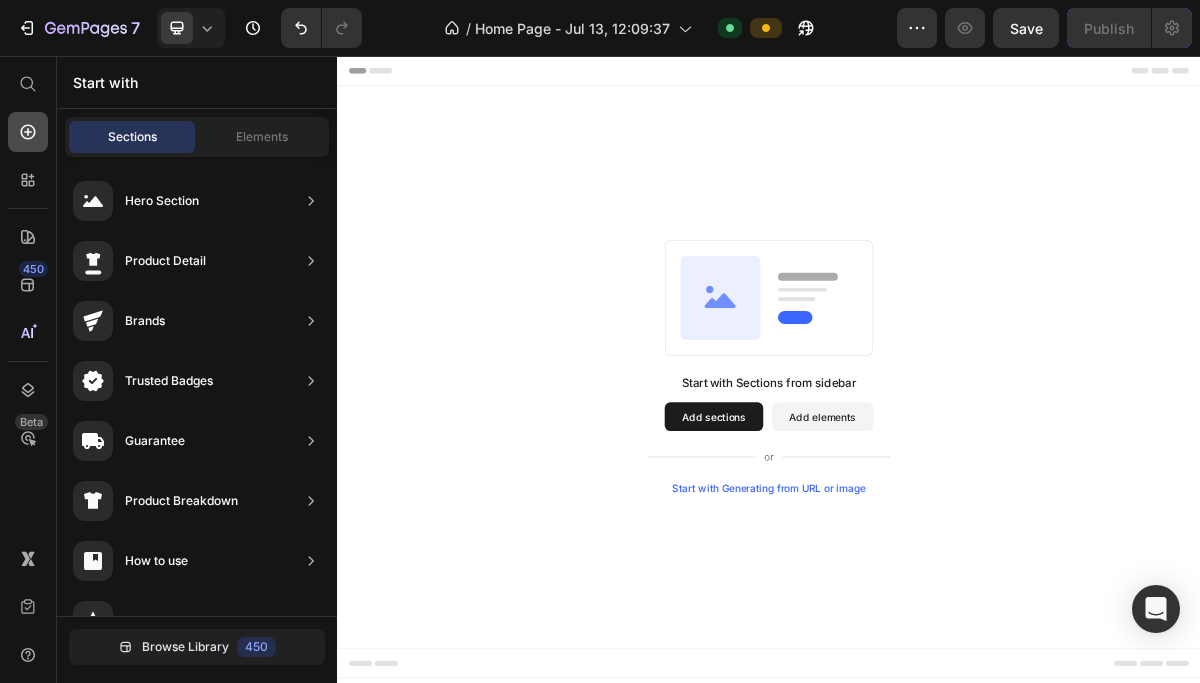 click 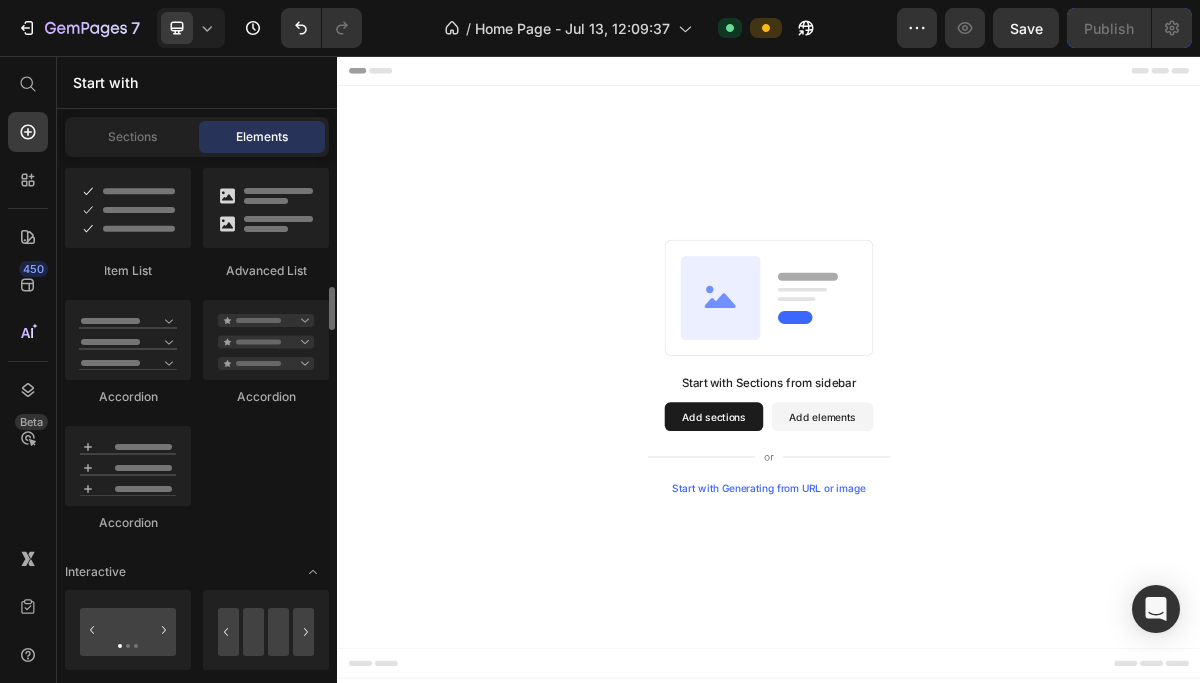 scroll, scrollTop: 1720, scrollLeft: 0, axis: vertical 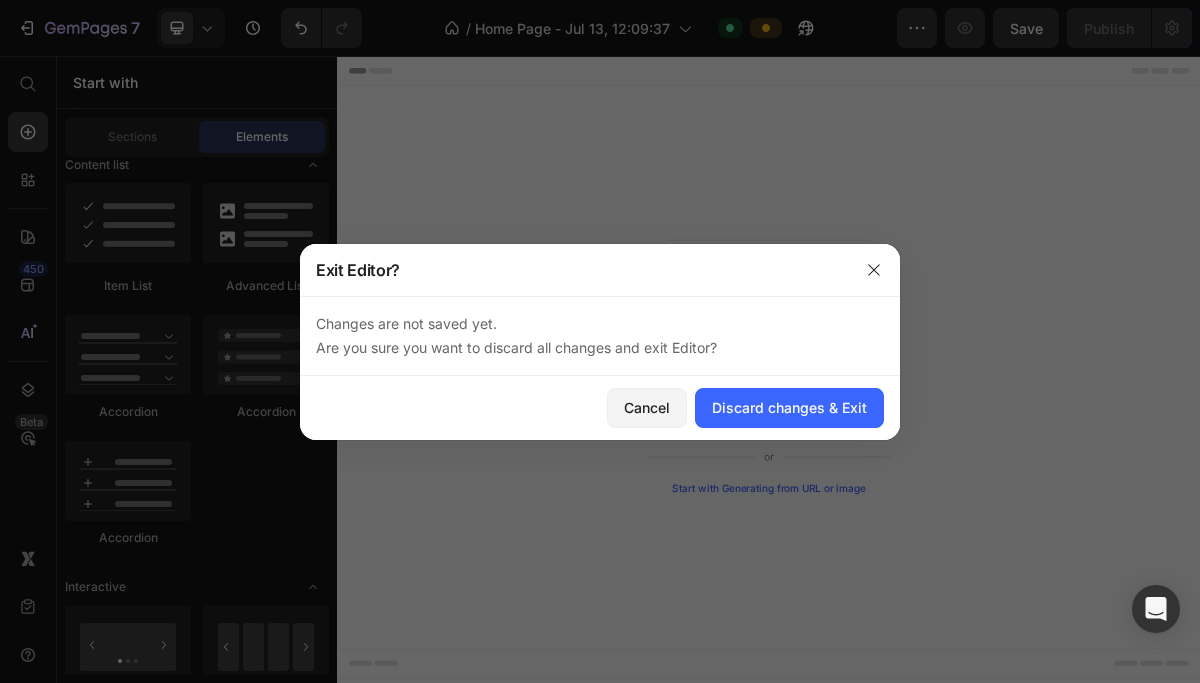 click at bounding box center [600, 341] 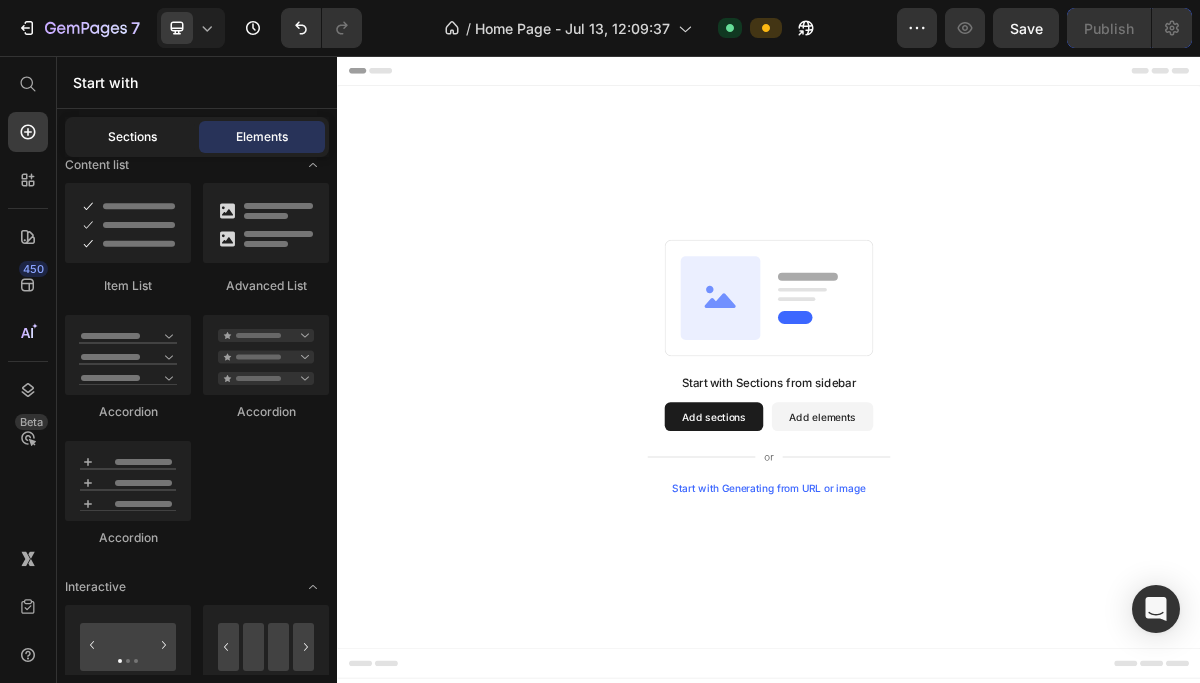 click on "Sections" 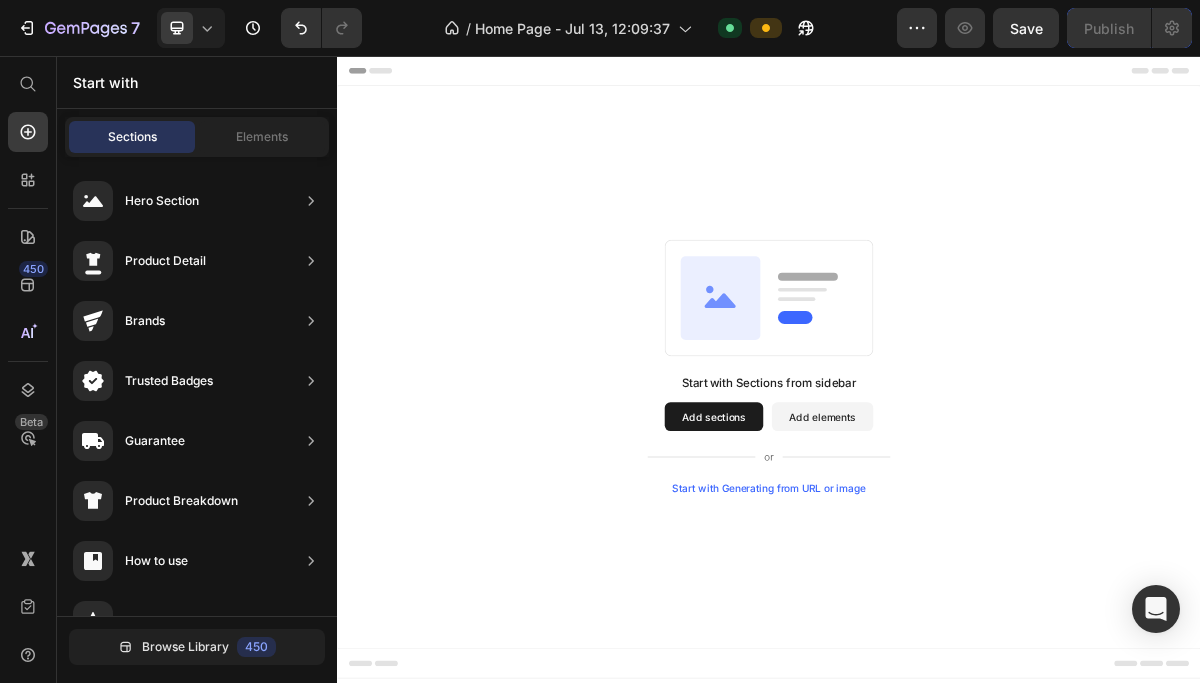 click on "Sections" 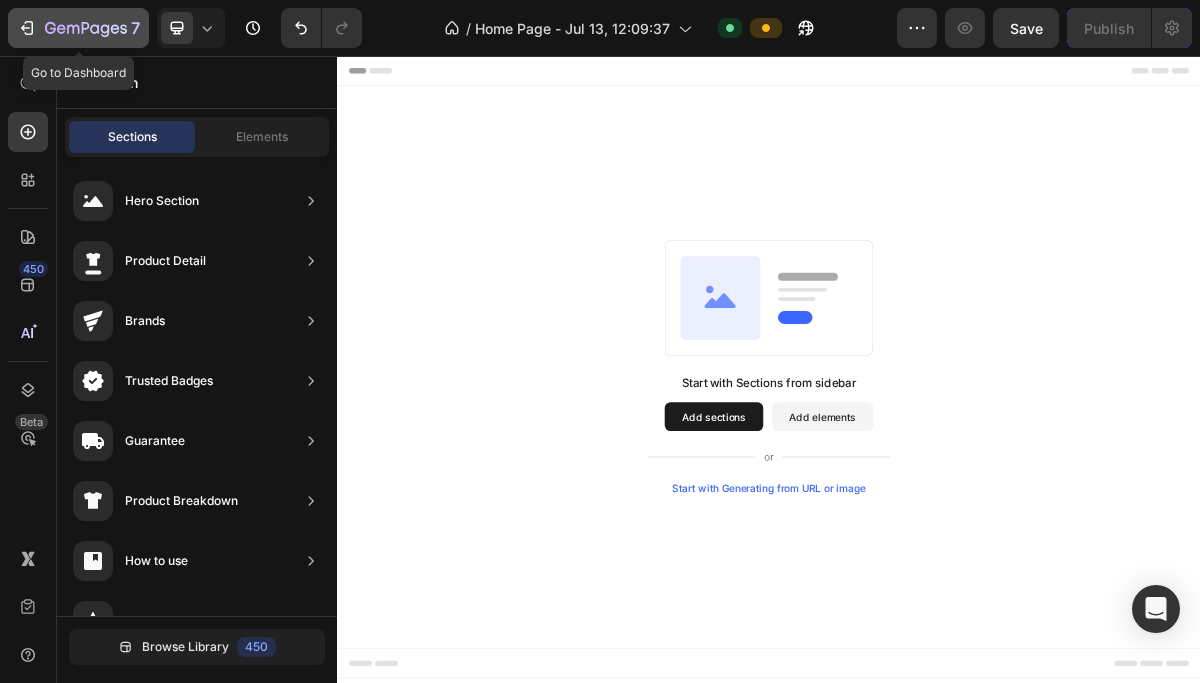 click 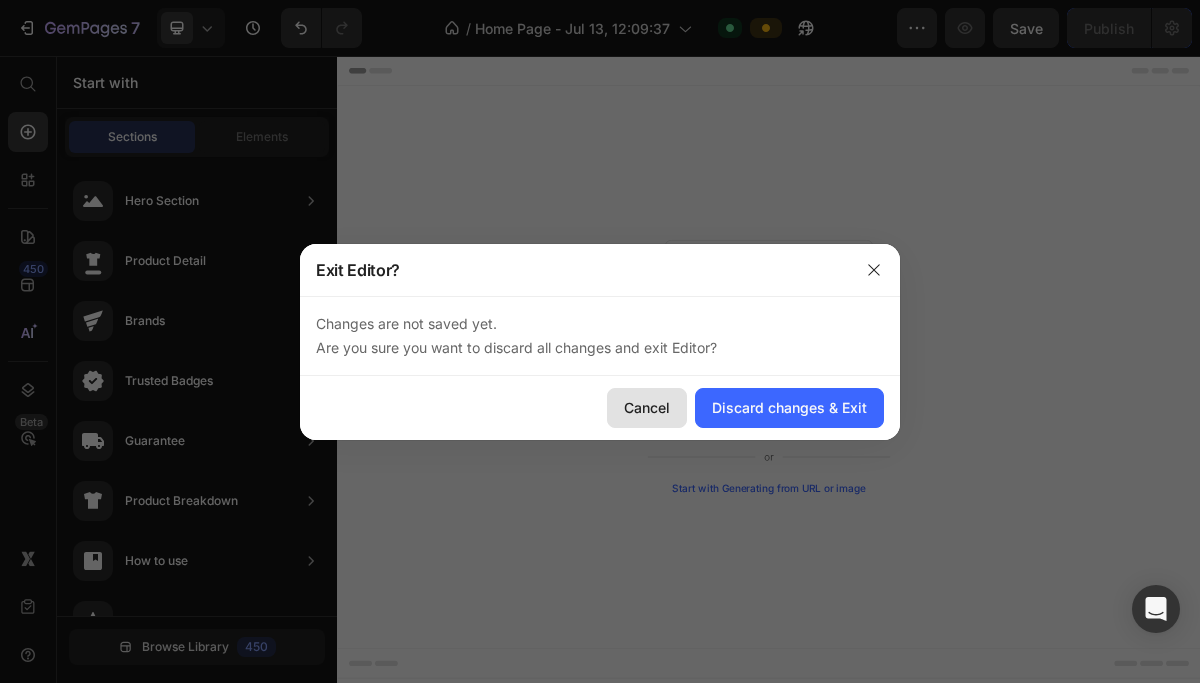 click on "Cancel" 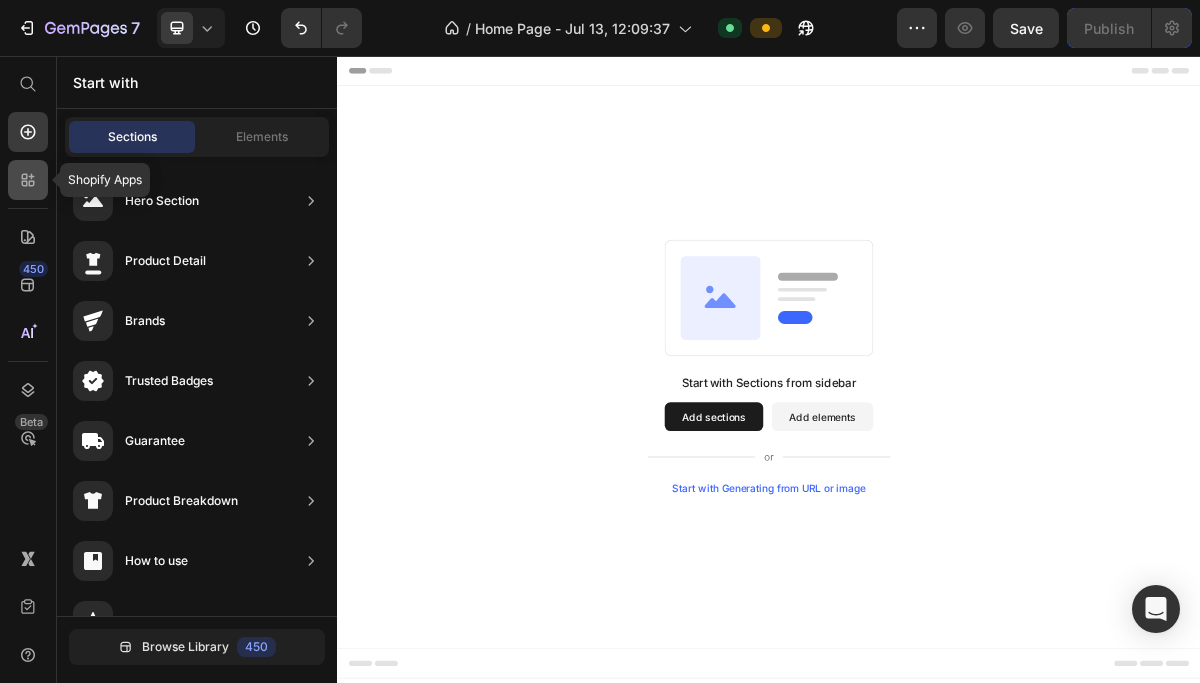 click 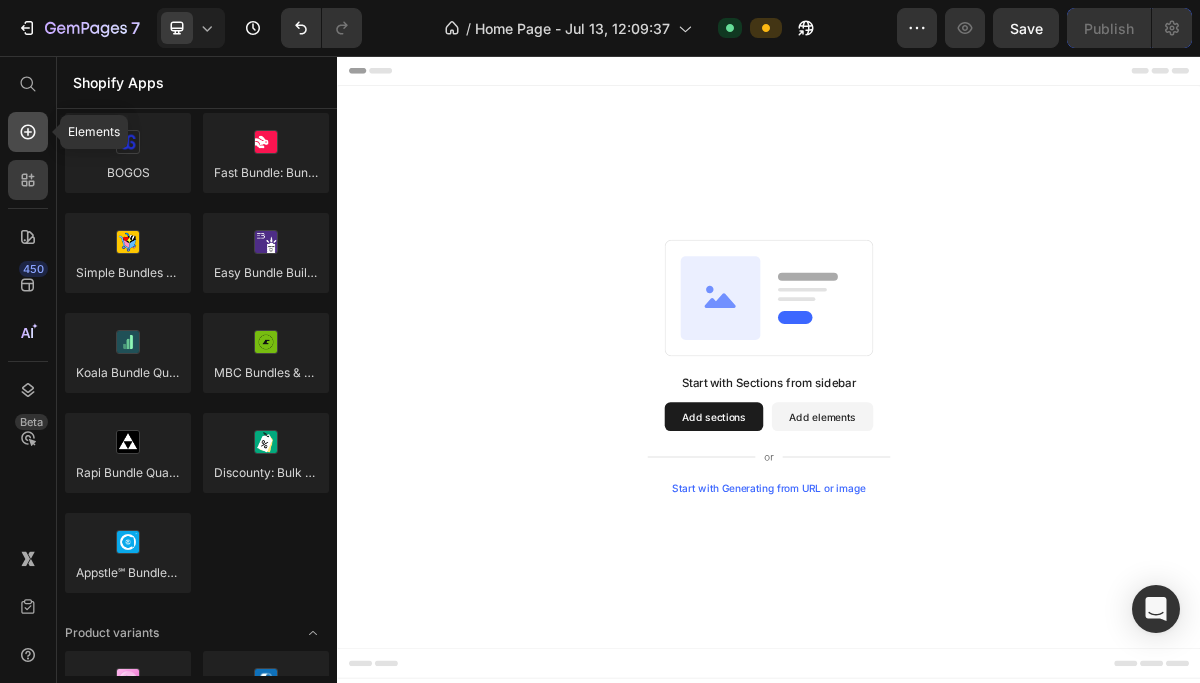 click 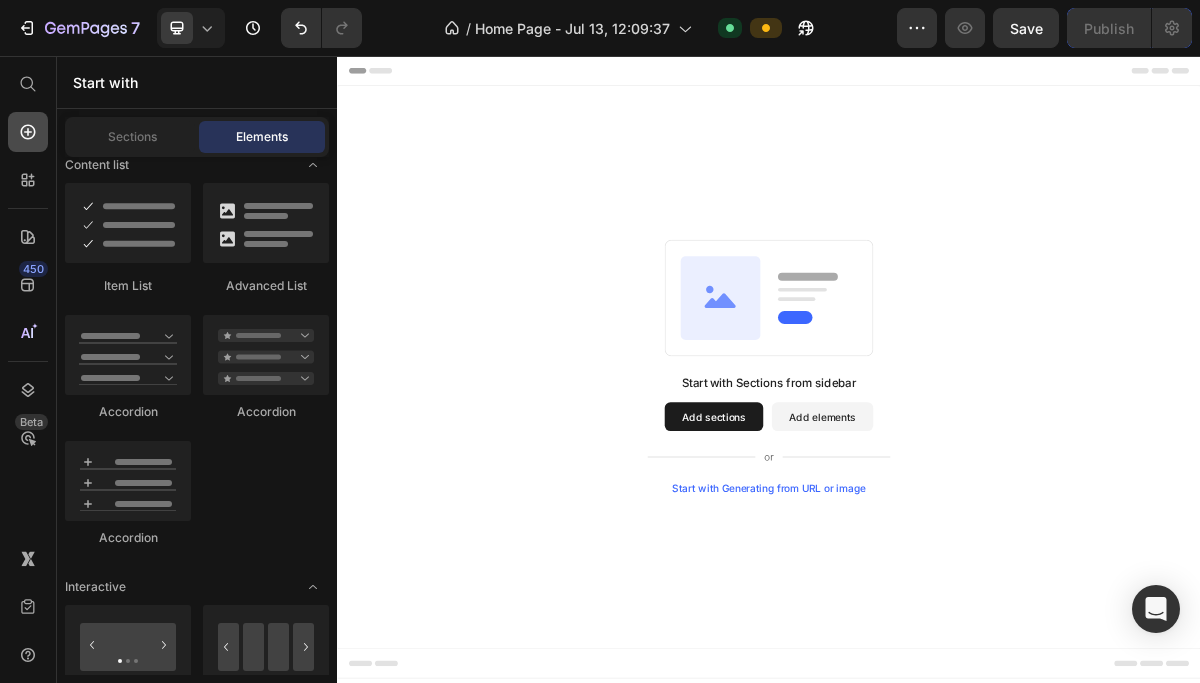 click 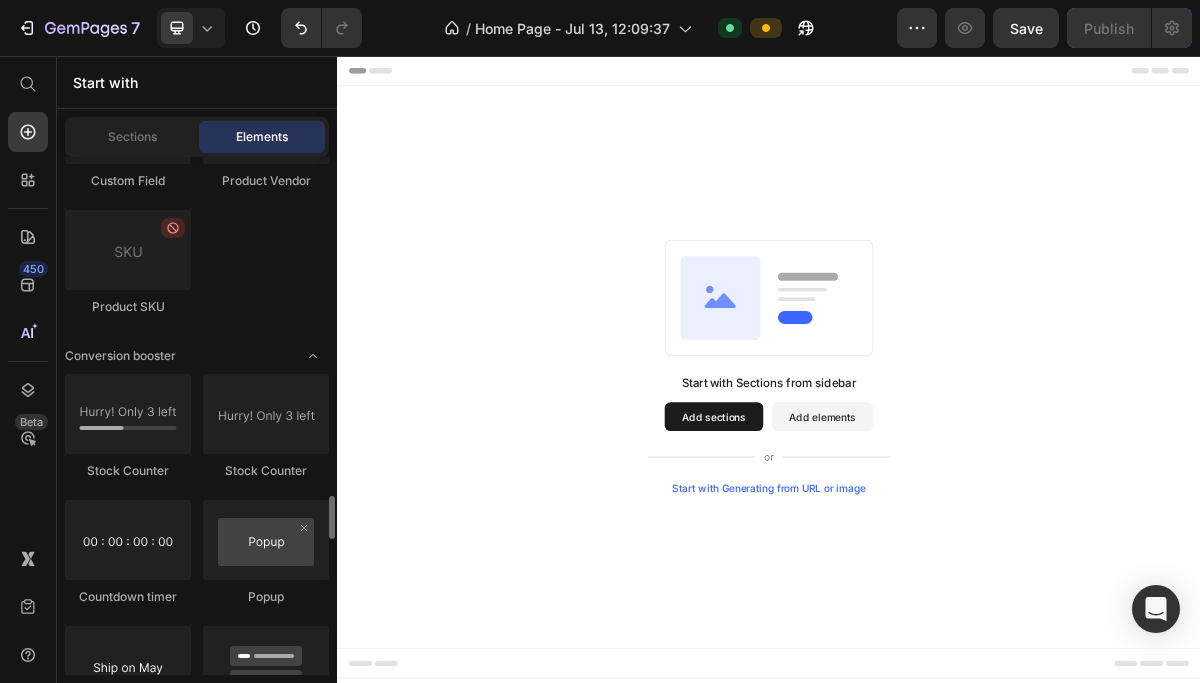 scroll, scrollTop: 4045, scrollLeft: 0, axis: vertical 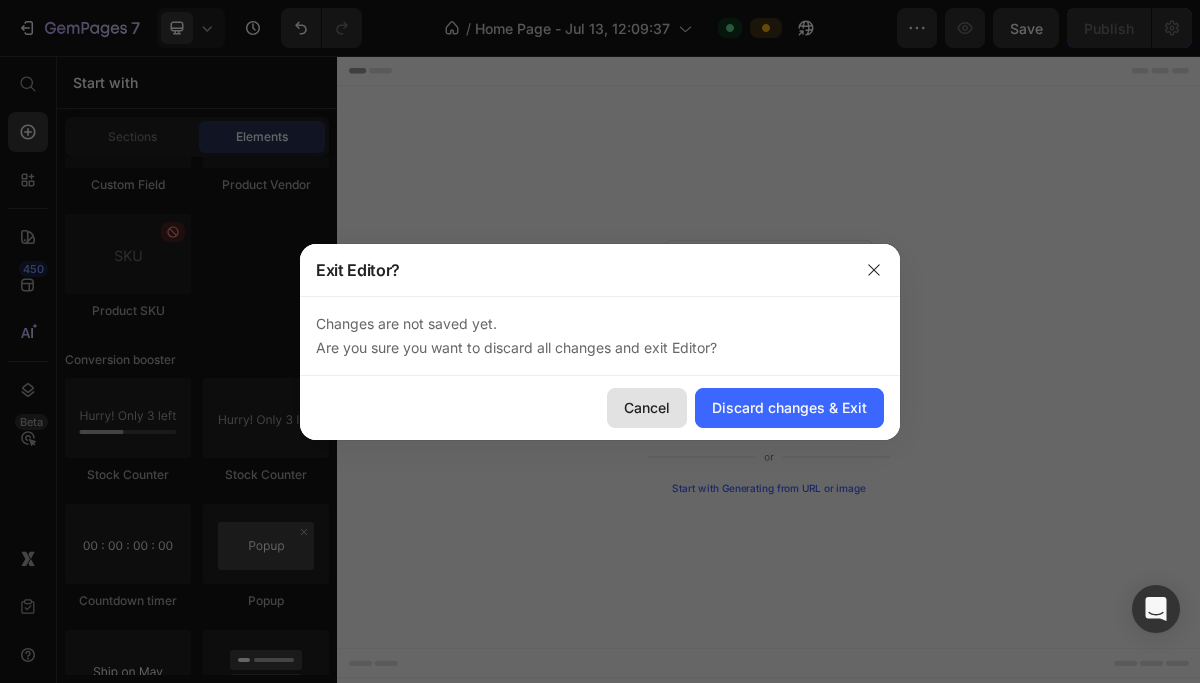 drag, startPoint x: 658, startPoint y: 406, endPoint x: 443, endPoint y: 487, distance: 229.75204 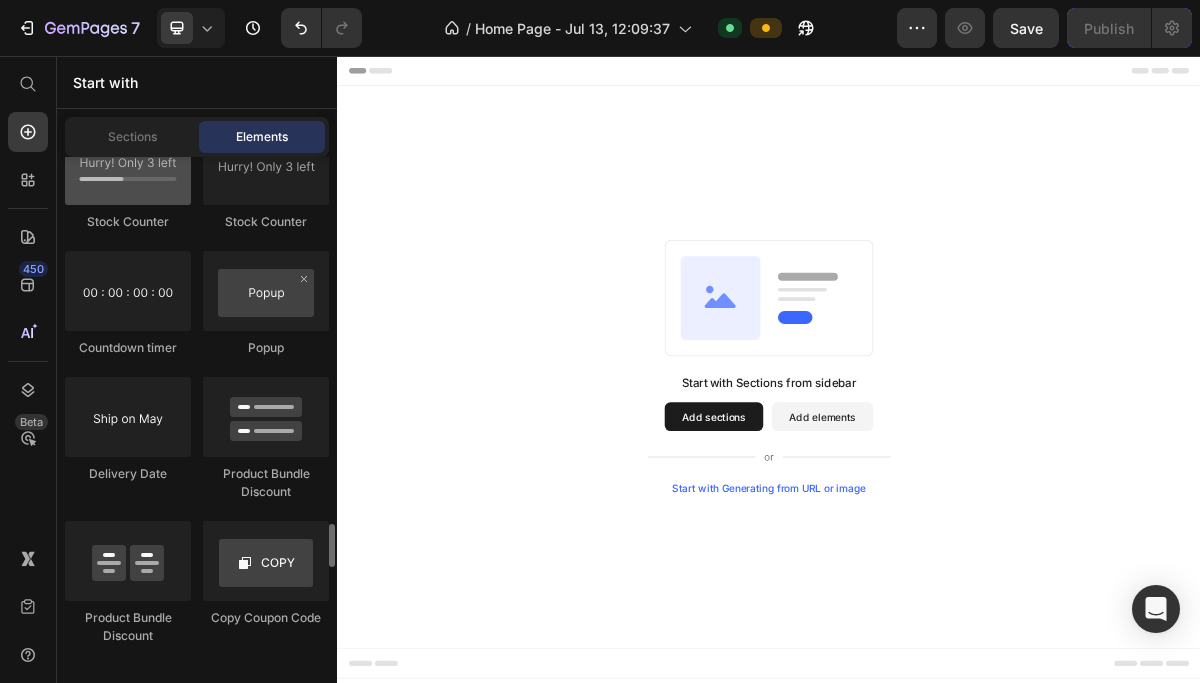 scroll, scrollTop: 4304, scrollLeft: 0, axis: vertical 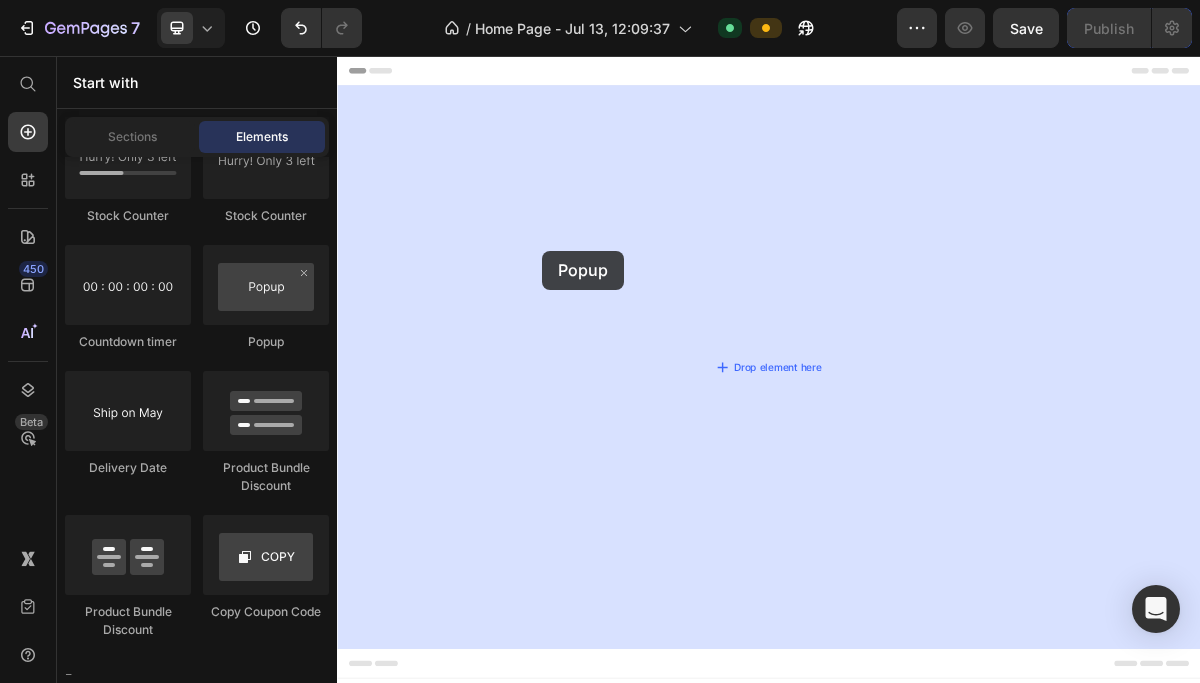 drag, startPoint x: 591, startPoint y: 343, endPoint x: 625, endPoint y: 328, distance: 37.161808 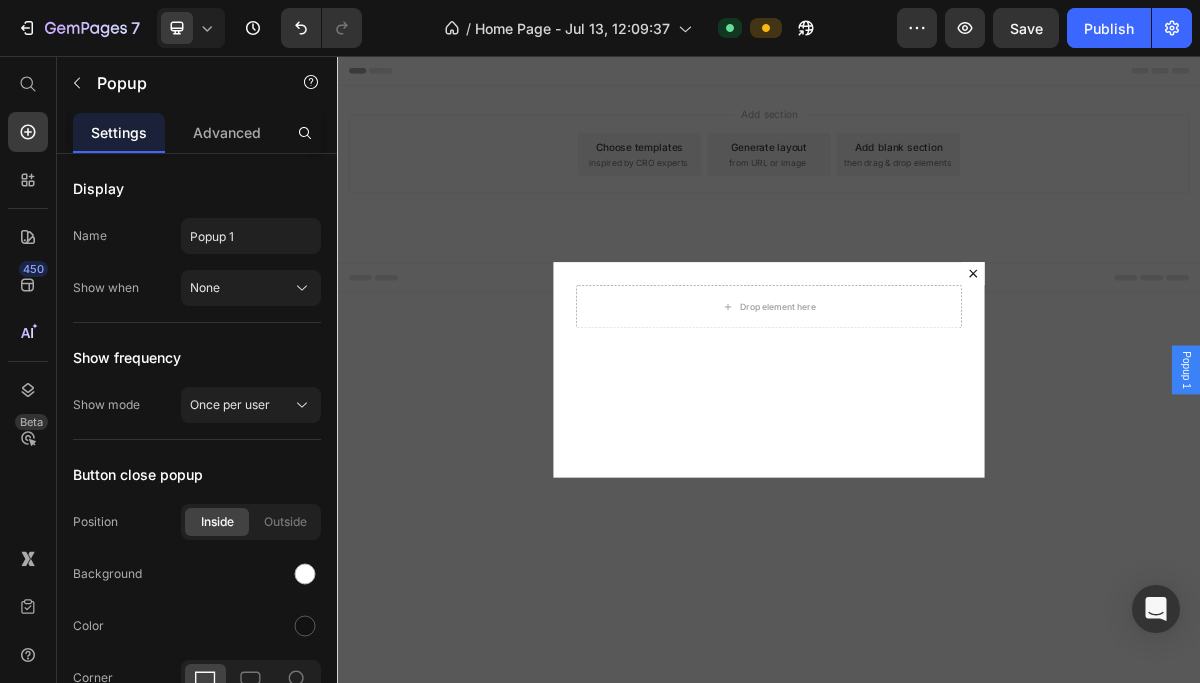 click at bounding box center (937, 492) 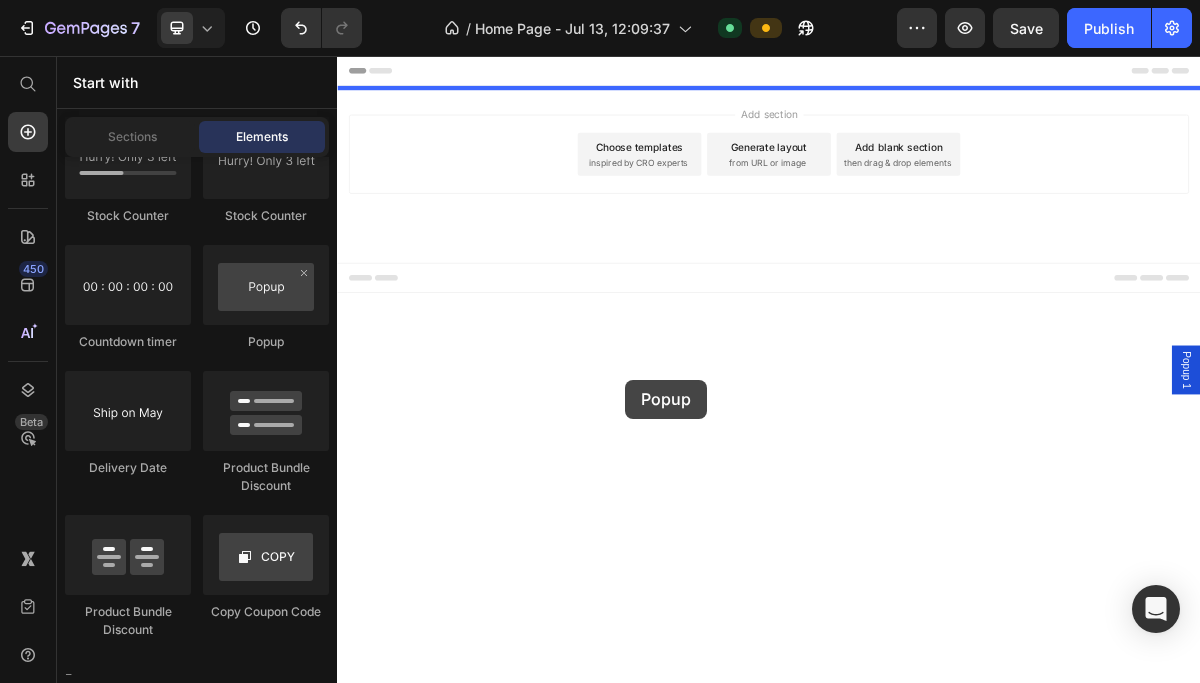 drag, startPoint x: 623, startPoint y: 364, endPoint x: 742, endPoint y: 517, distance: 193.82982 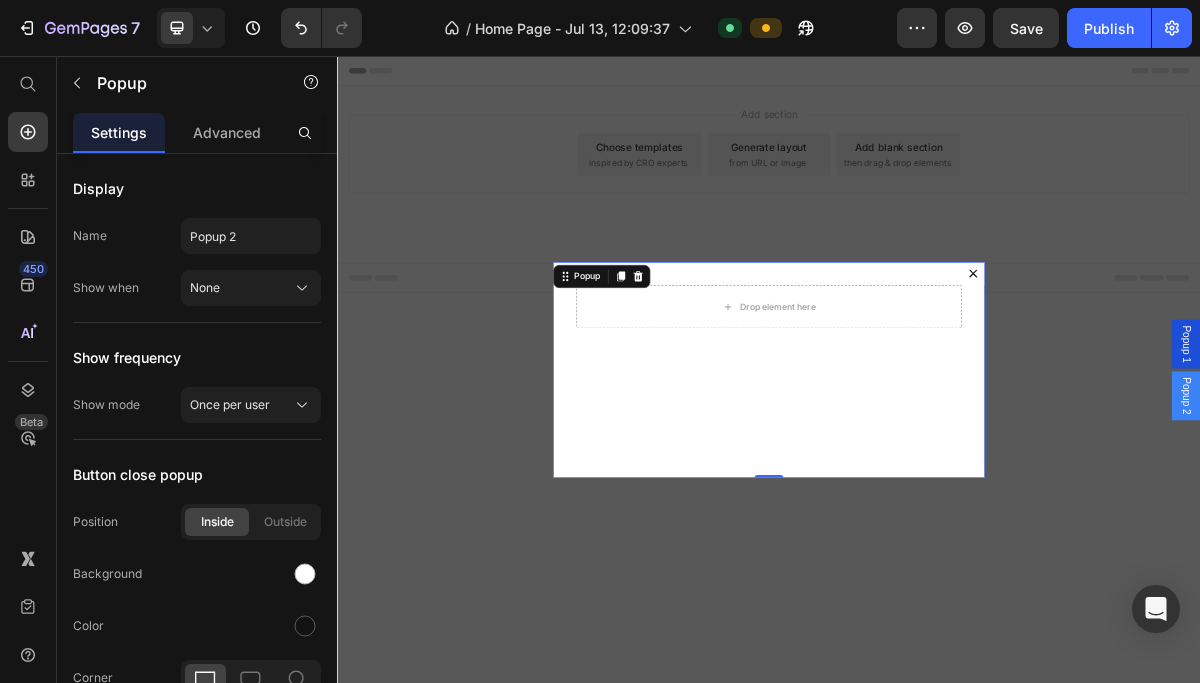click 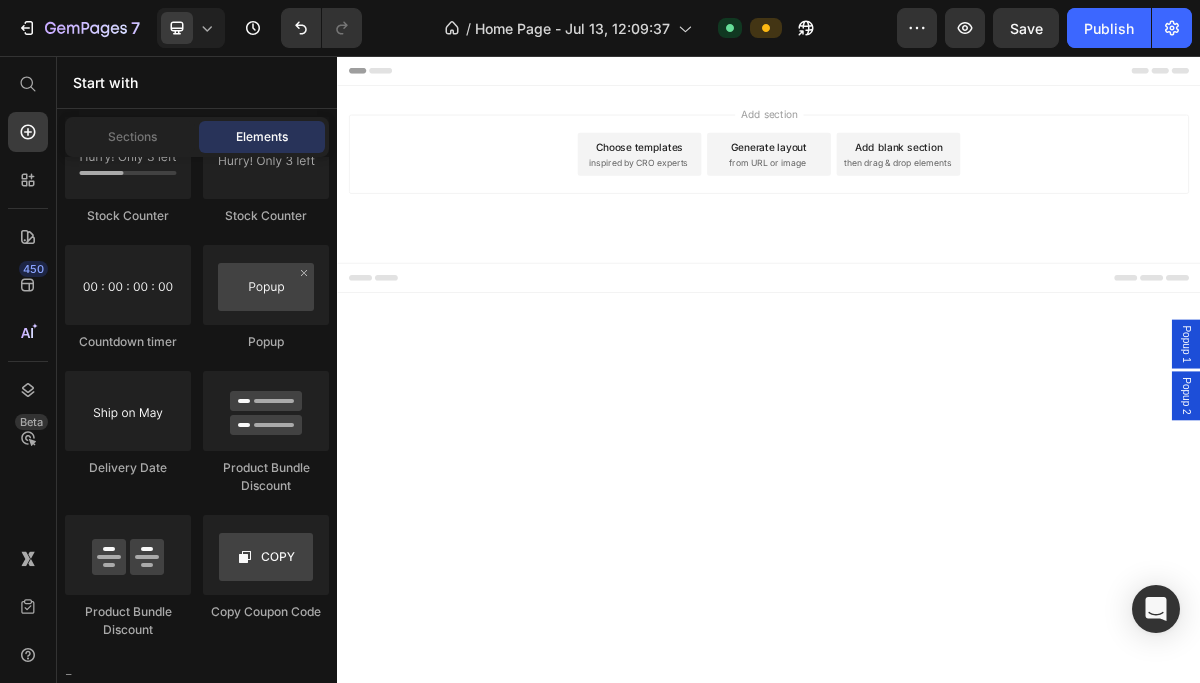 click on "Footer" at bounding box center [937, 364] 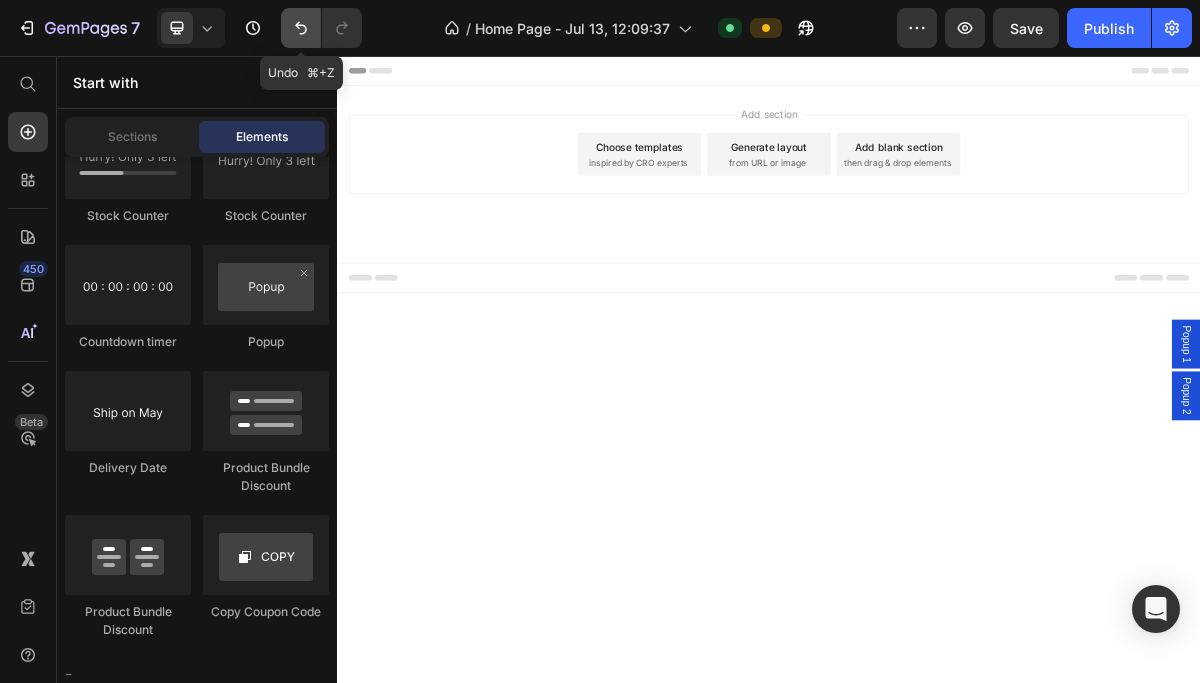 click 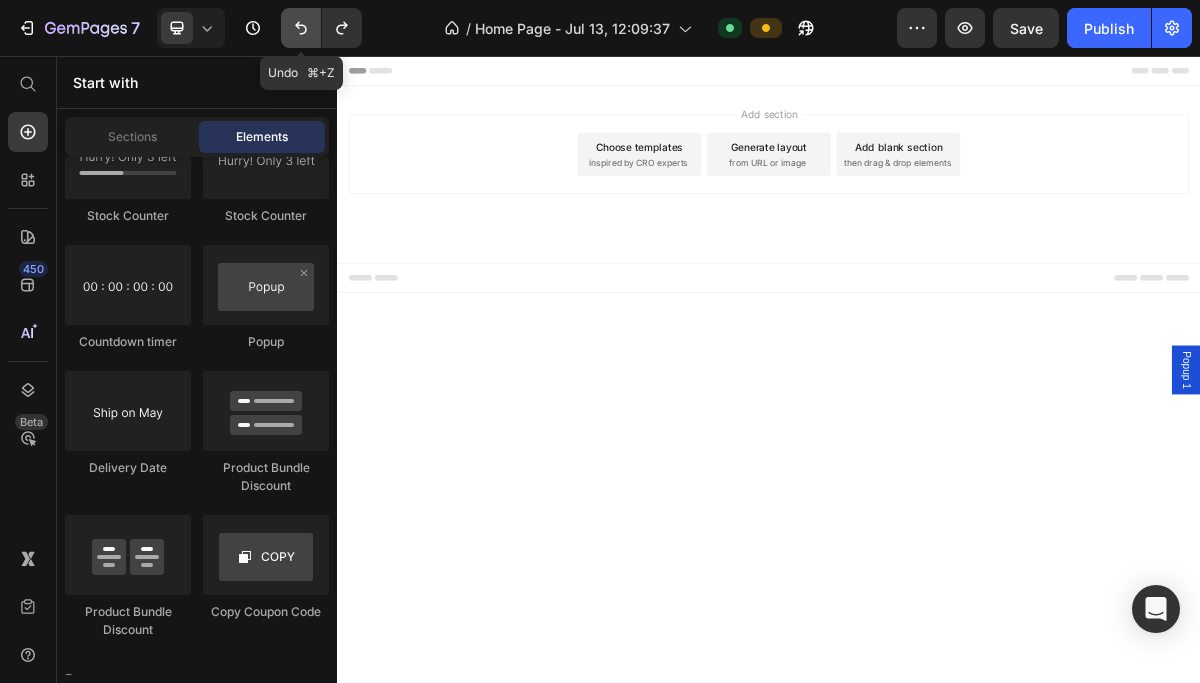 click 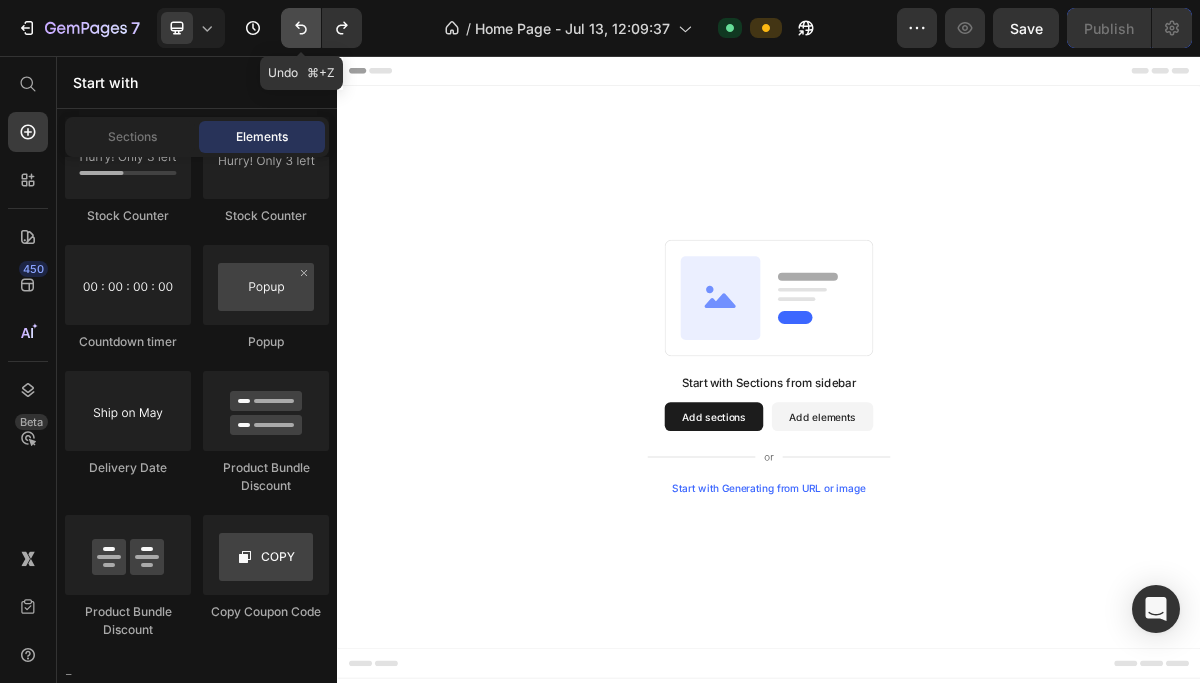 click 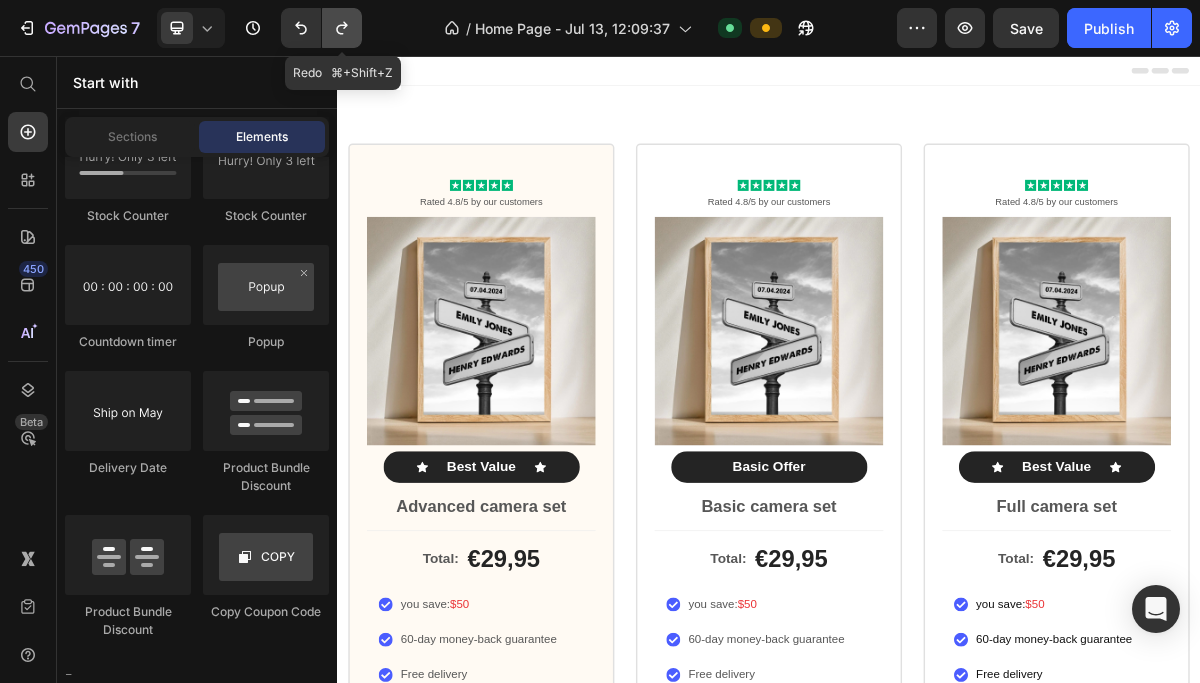 click 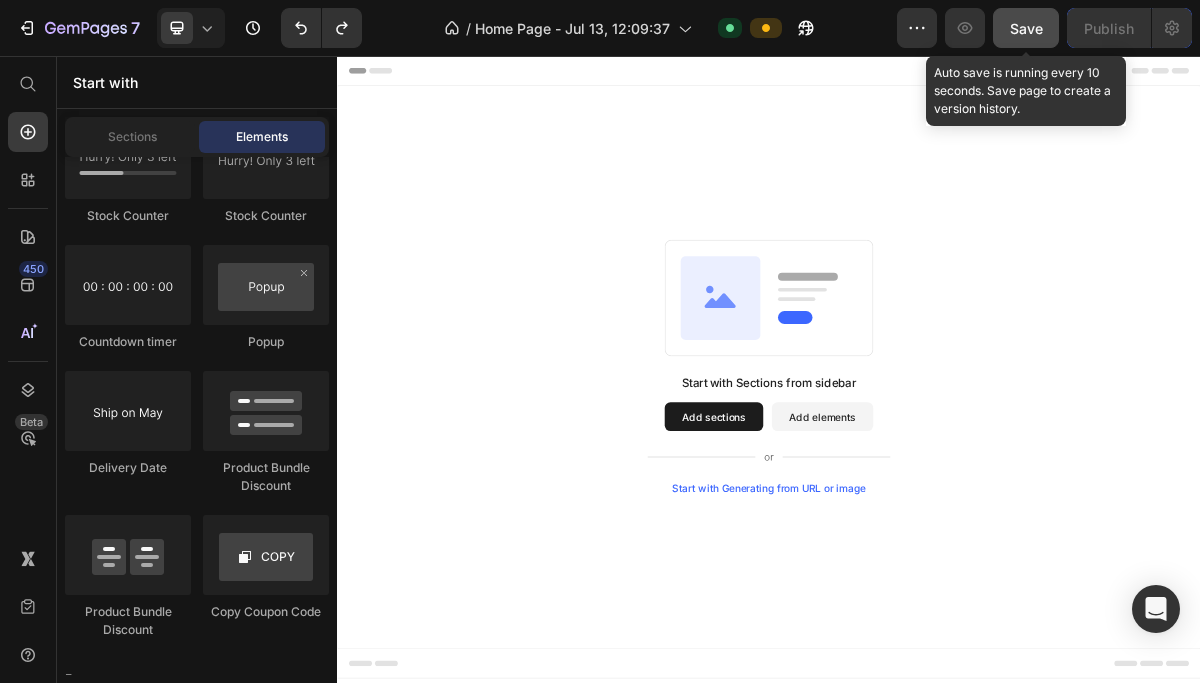 click on "Save" 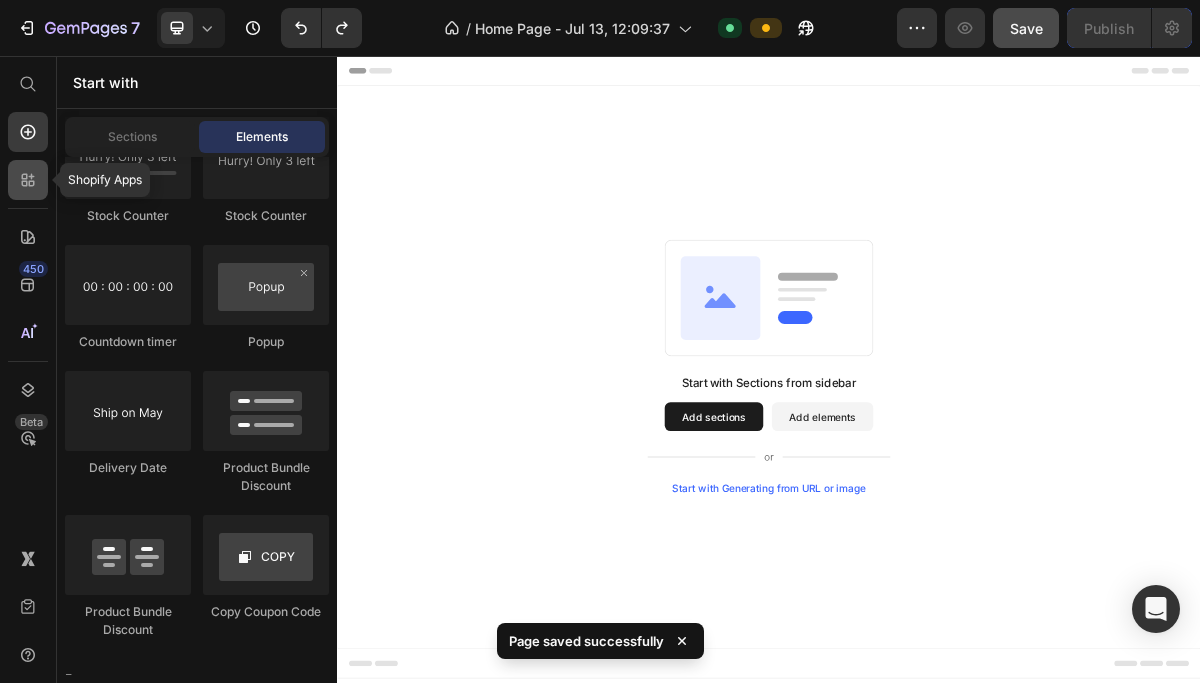 click 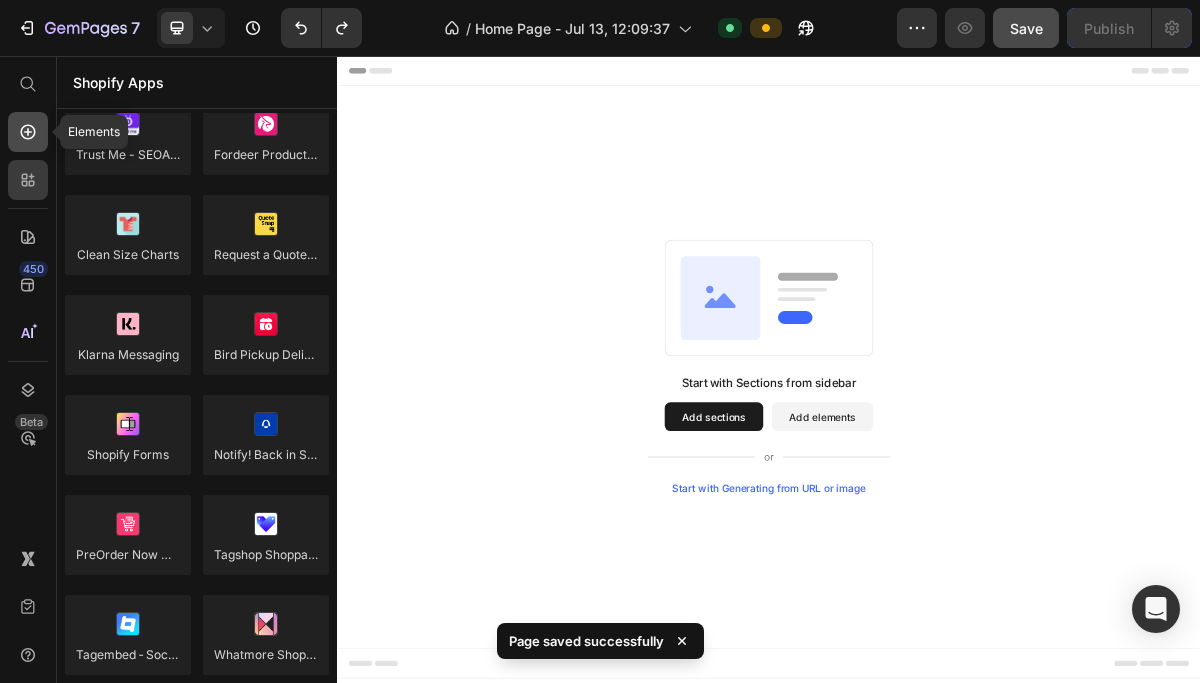 click 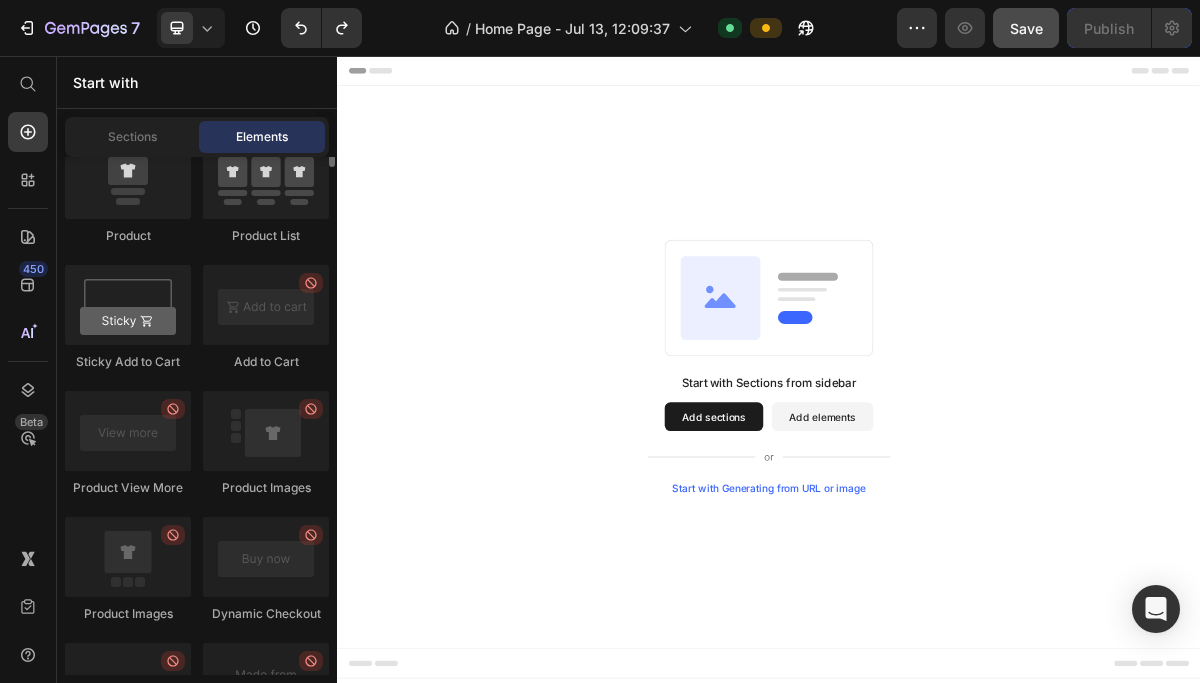 scroll, scrollTop: 2609, scrollLeft: 0, axis: vertical 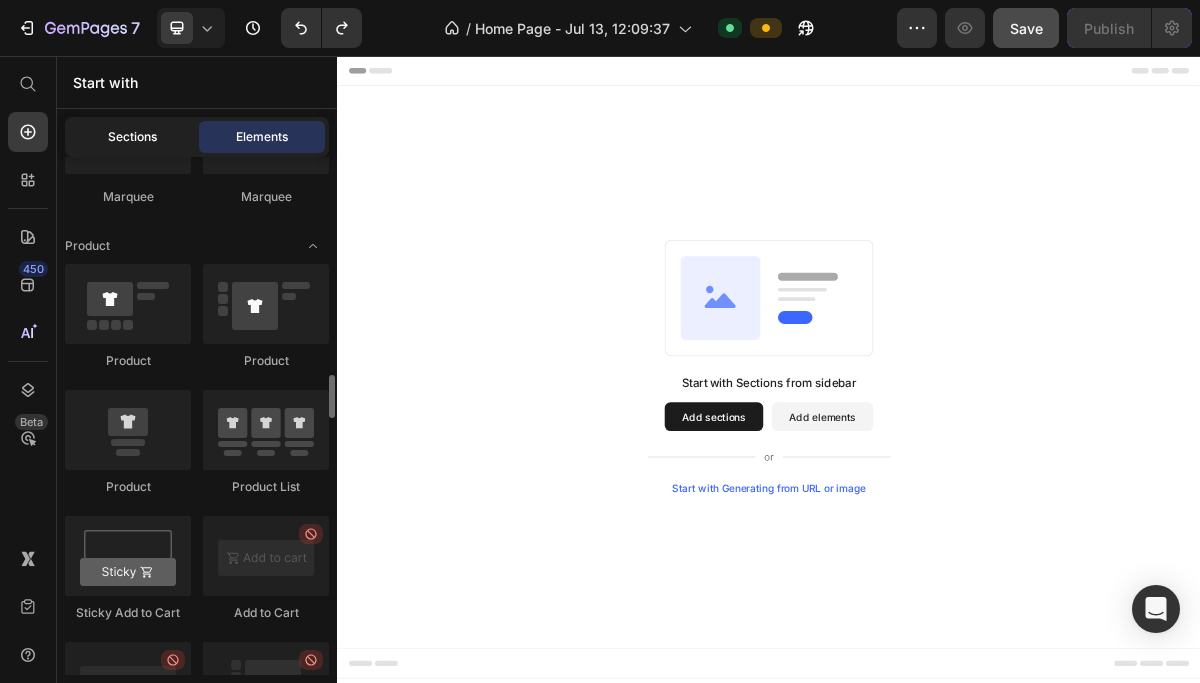 click on "Sections" 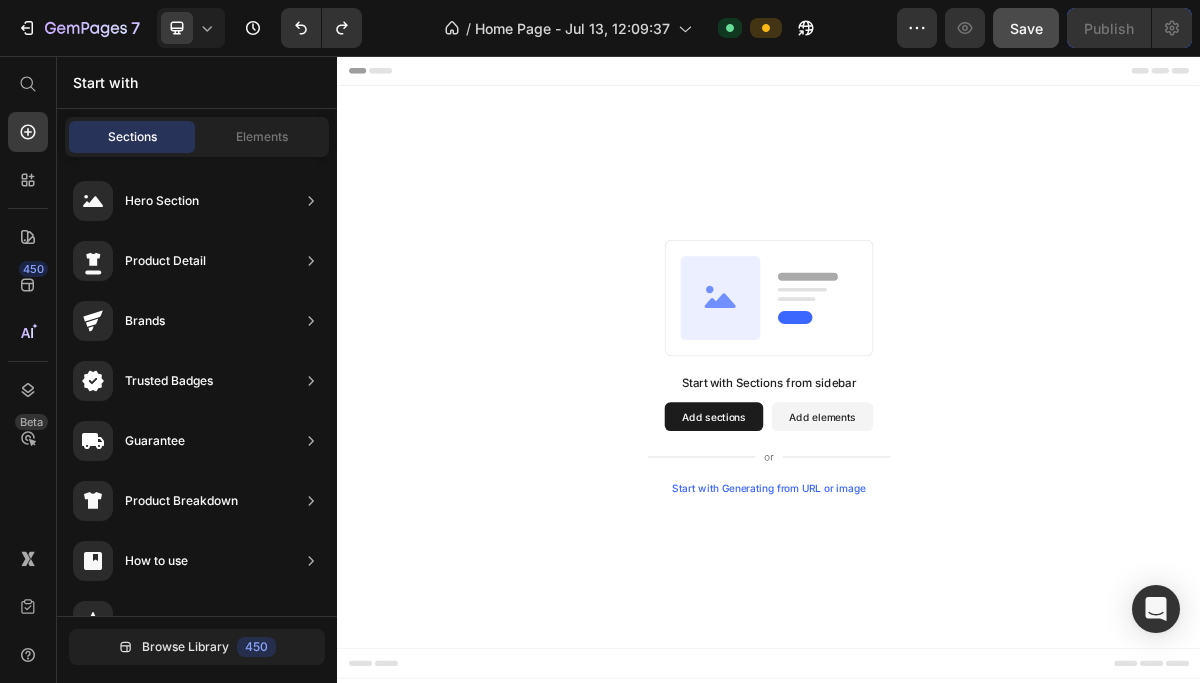 click on "Start with" at bounding box center (197, 82) 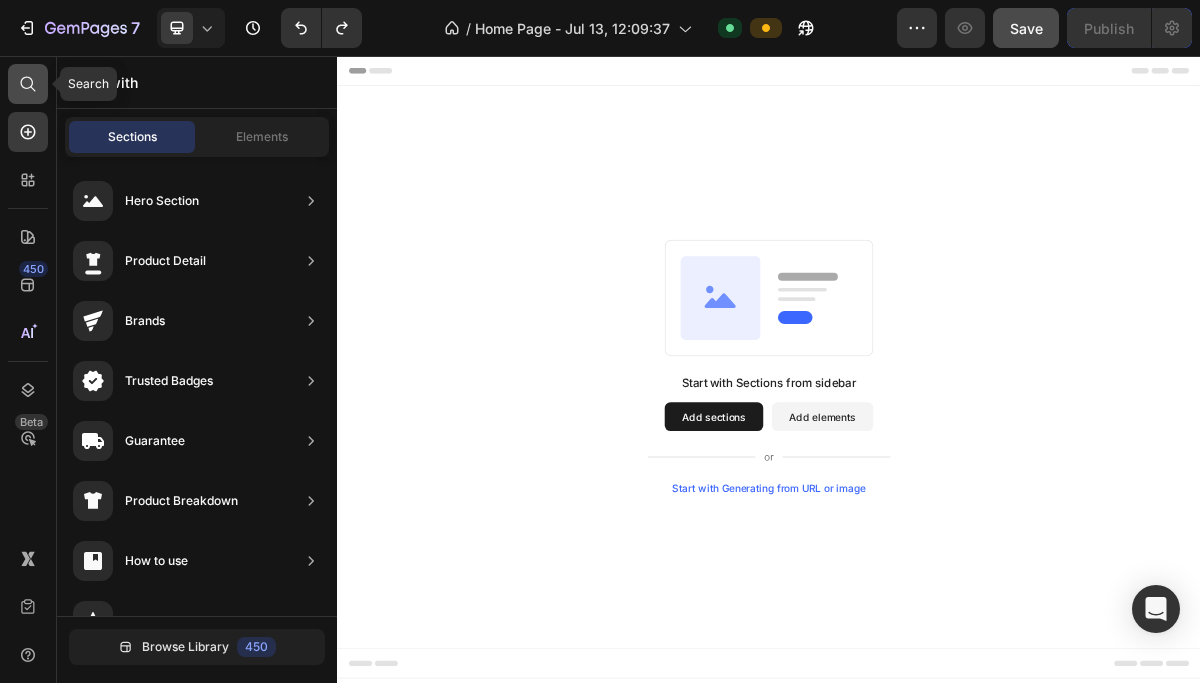 click 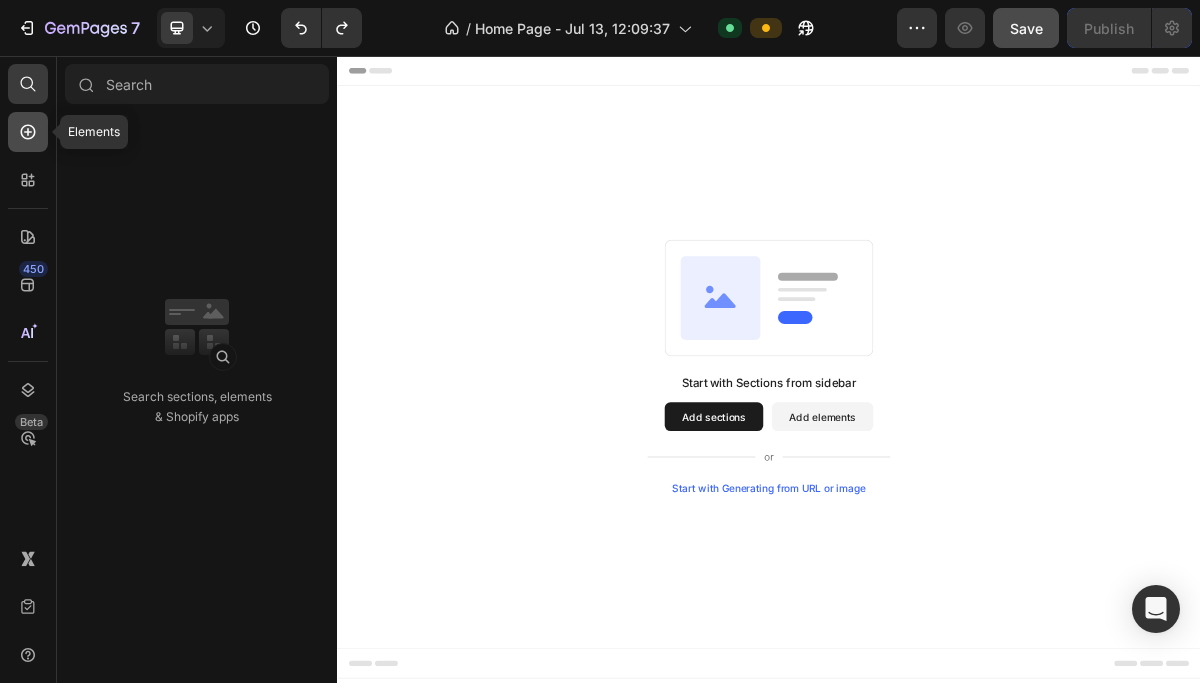 click 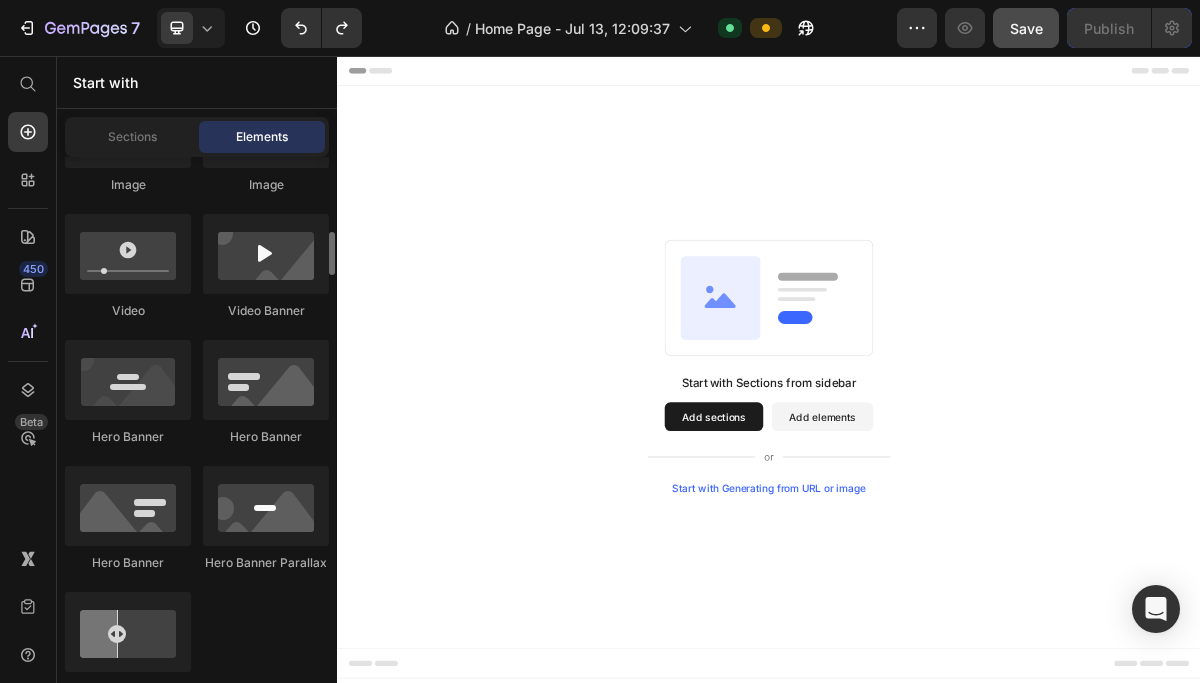 scroll, scrollTop: 860, scrollLeft: 0, axis: vertical 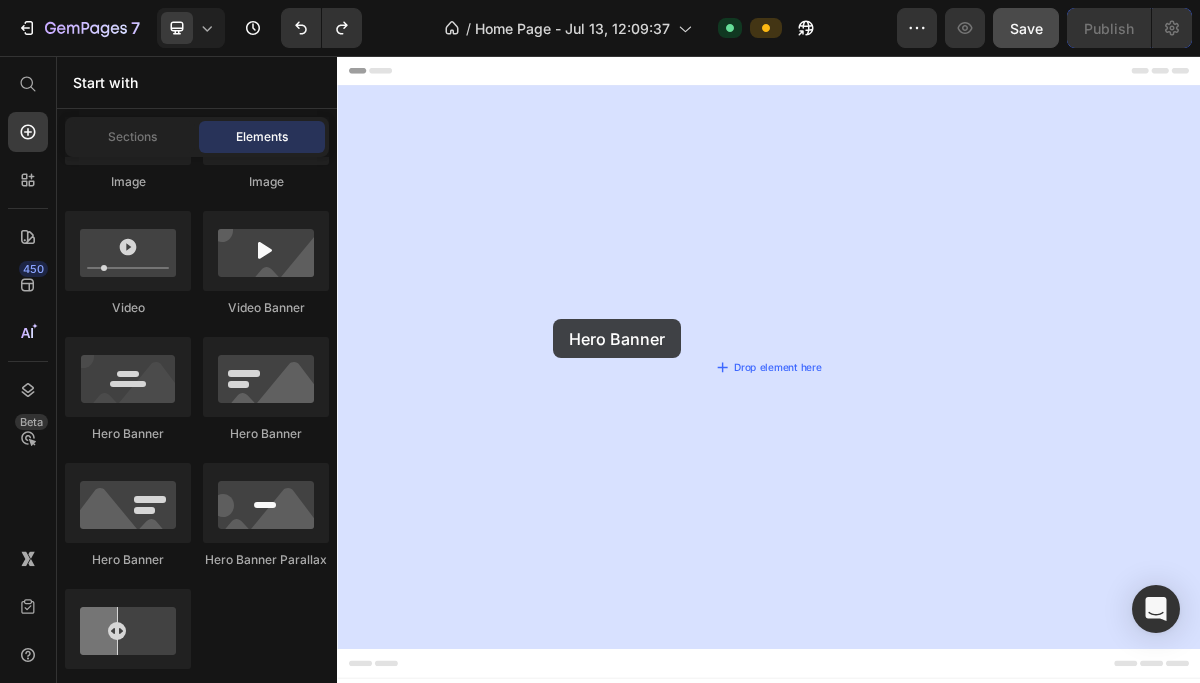 drag, startPoint x: 599, startPoint y: 461, endPoint x: 639, endPoint y: 421, distance: 56.568542 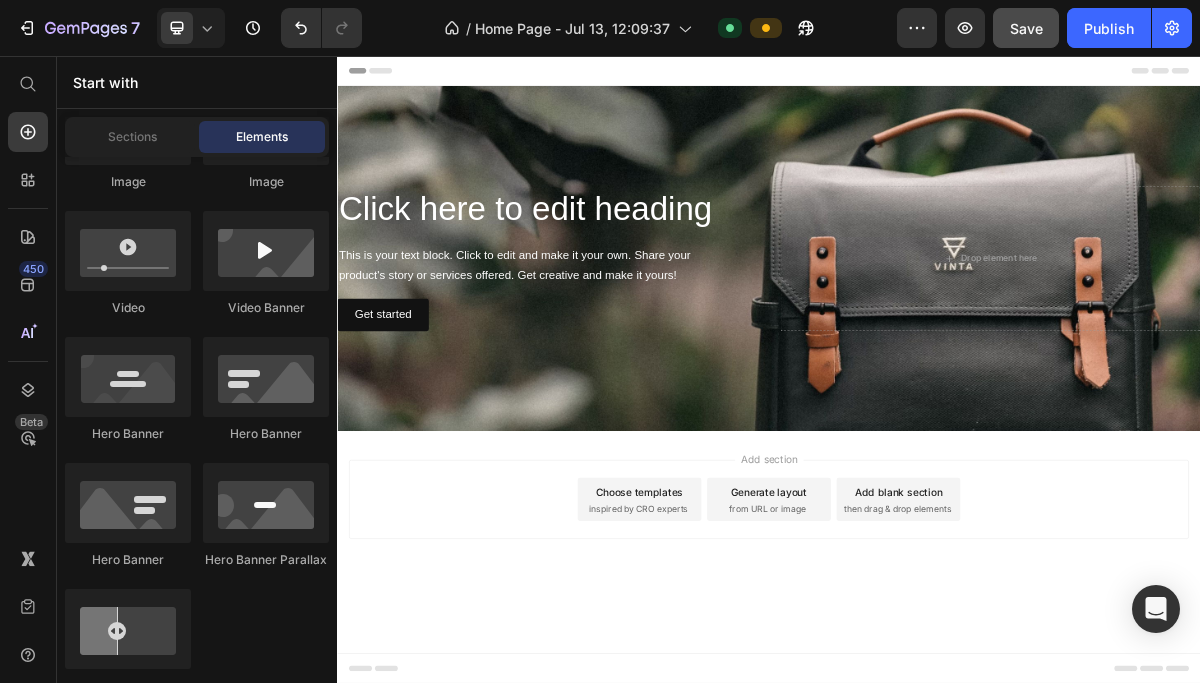 click on "Header" at bounding box center (937, 76) 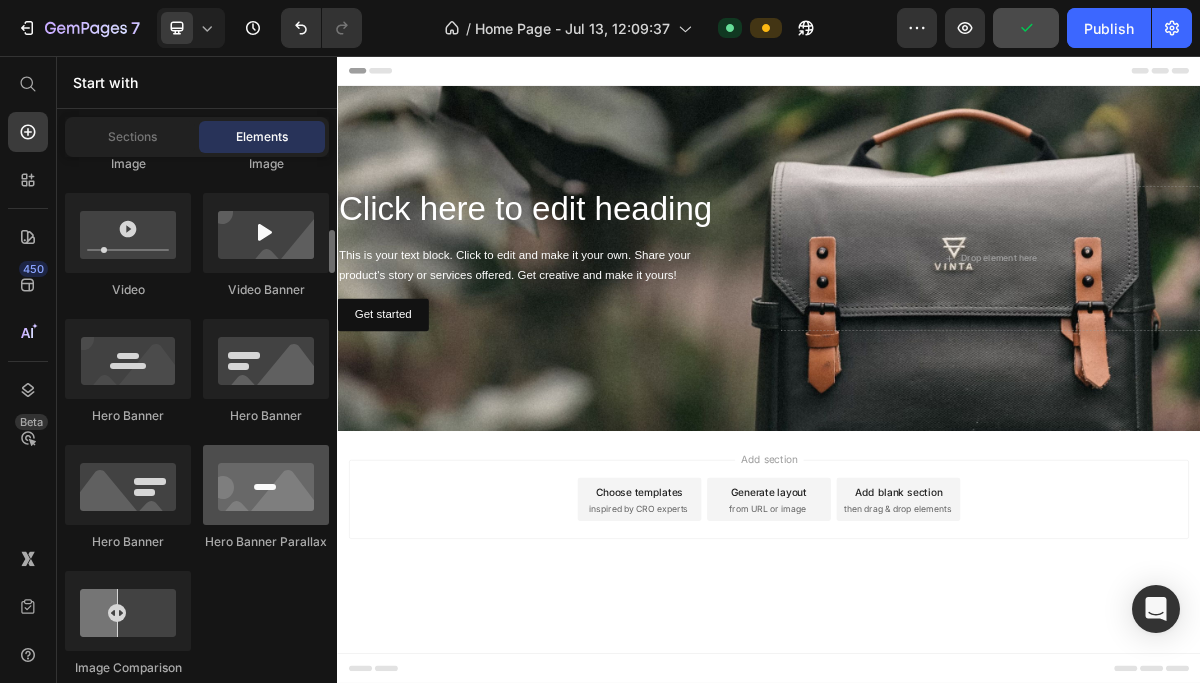 scroll, scrollTop: 883, scrollLeft: 0, axis: vertical 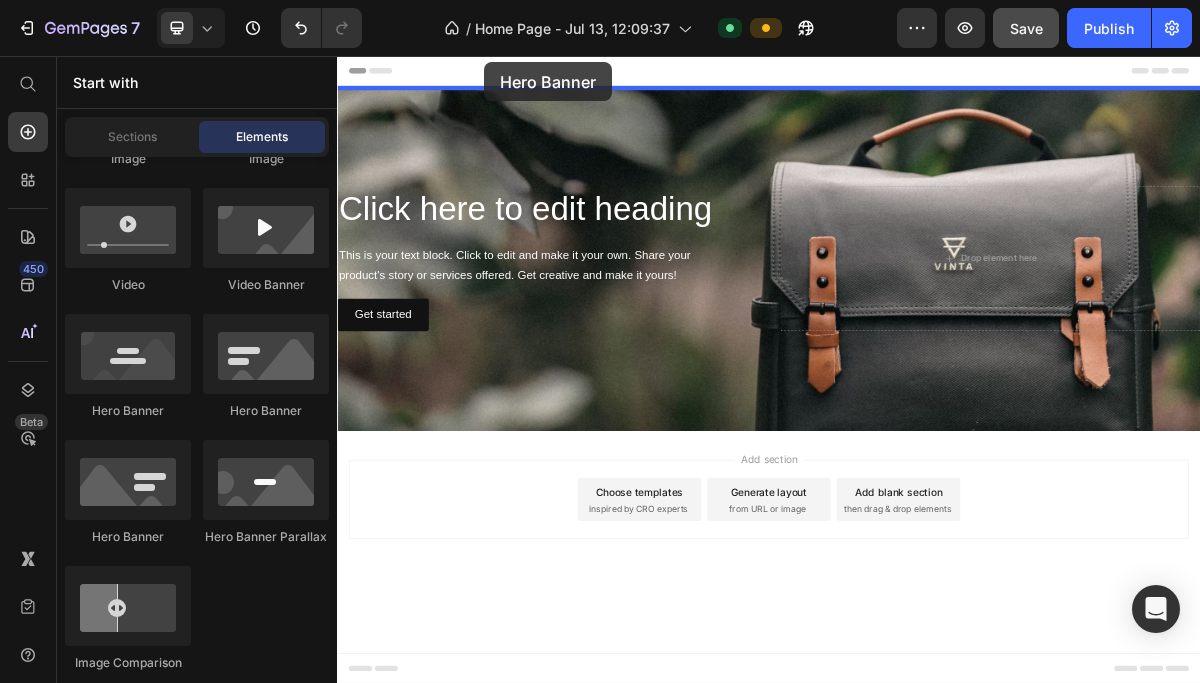 drag, startPoint x: 496, startPoint y: 580, endPoint x: 542, endPoint y: 65, distance: 517.0503 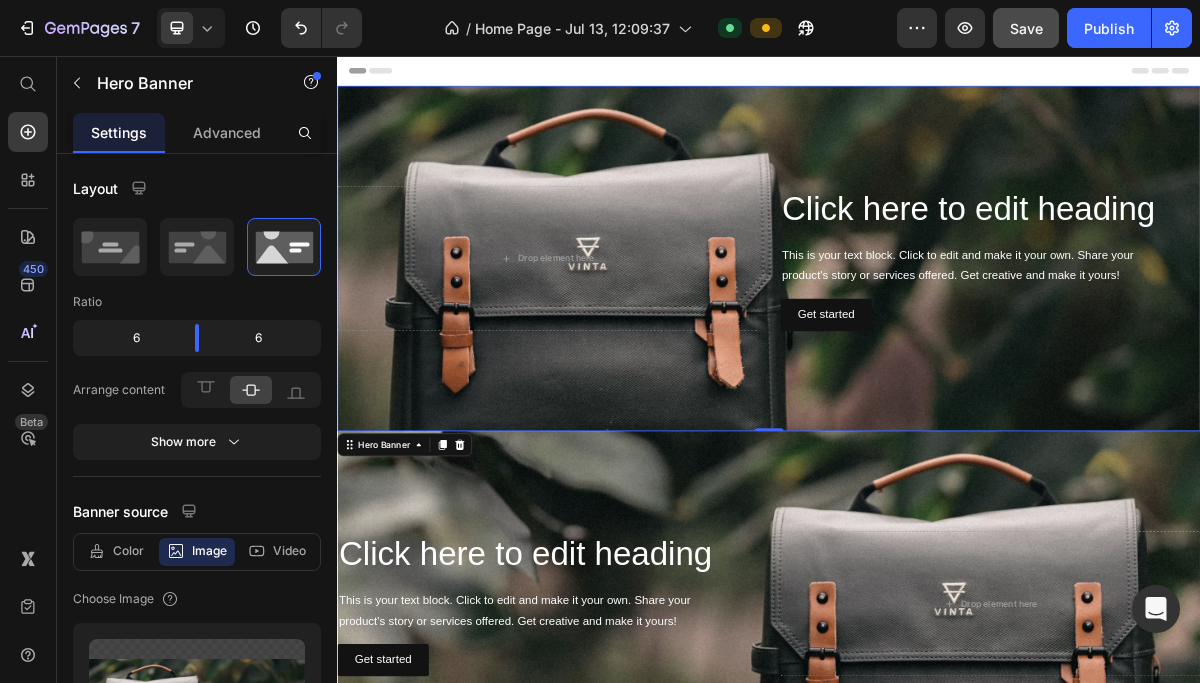 click on "Click here to edit heading Heading This is your text block. Click to edit and make it your own. Share your                       product's story or services offered. Get creative and make it yours! Text Block Get started Button
Drop element here" at bounding box center (937, 337) 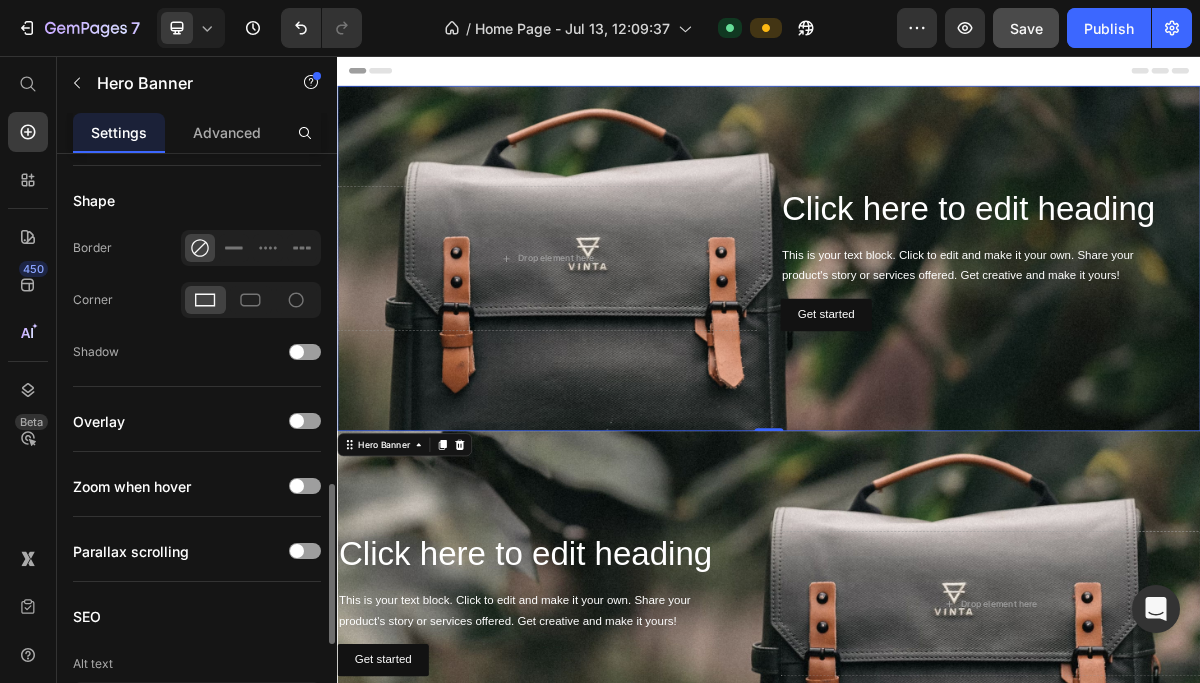 scroll, scrollTop: 1548, scrollLeft: 0, axis: vertical 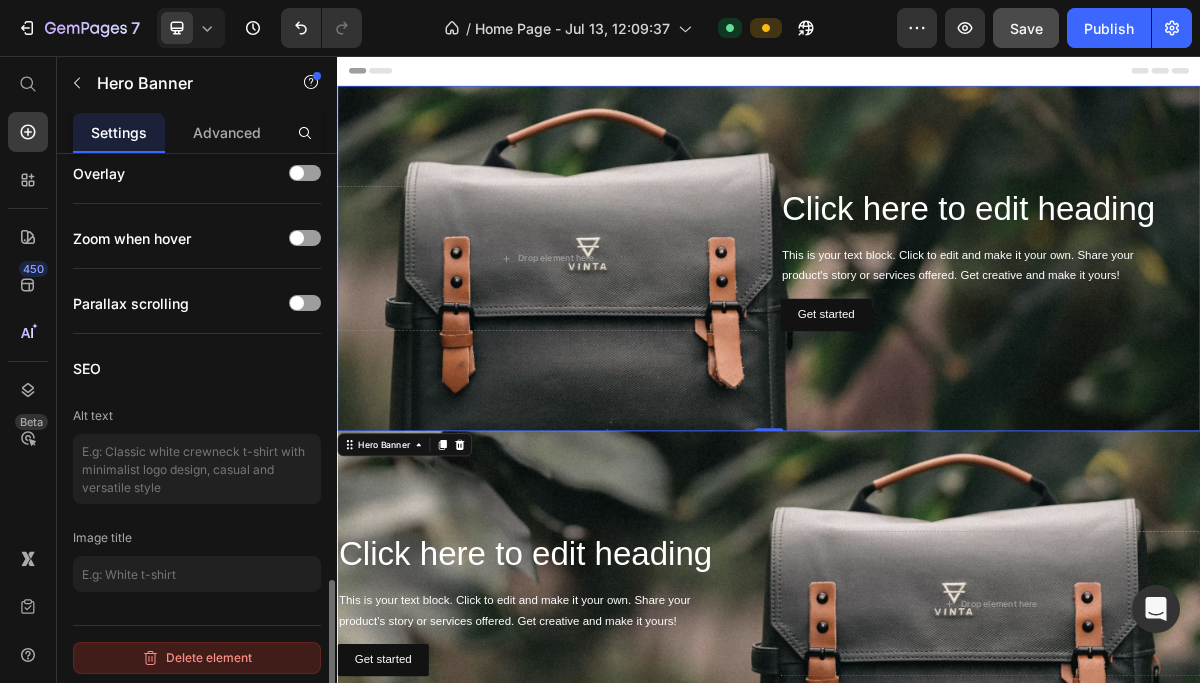 click on "Delete element" at bounding box center [197, 658] 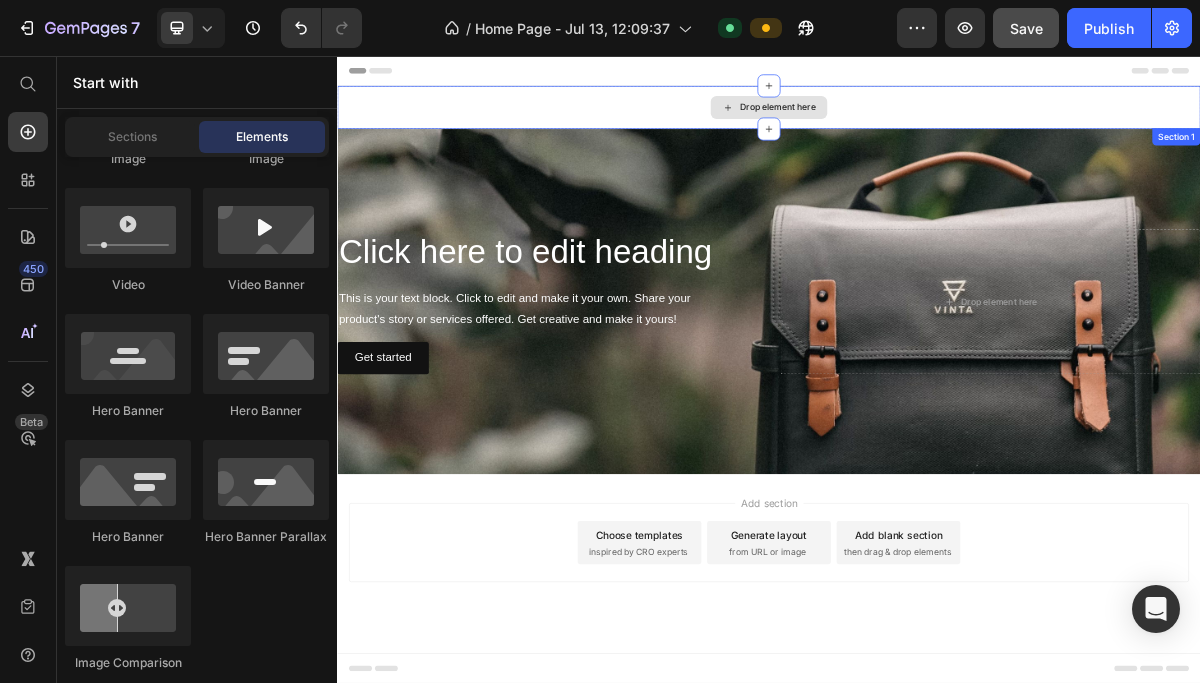 click on "Drop element here" at bounding box center (937, 127) 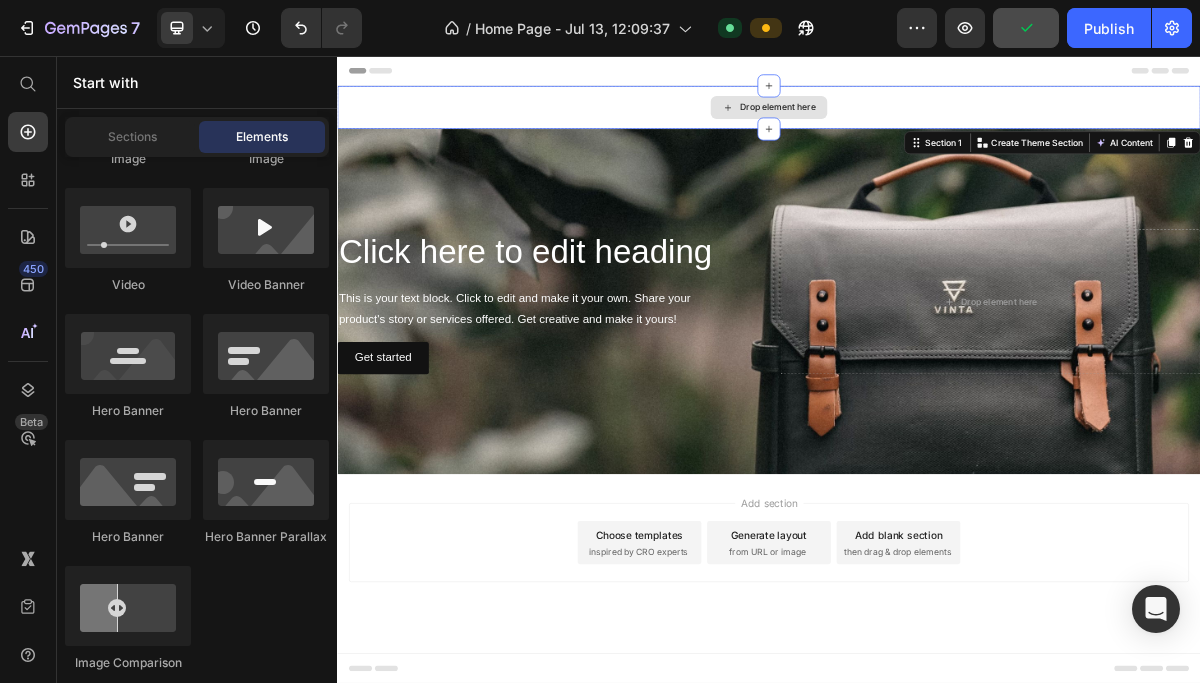 click on "Drop element here" at bounding box center [937, 127] 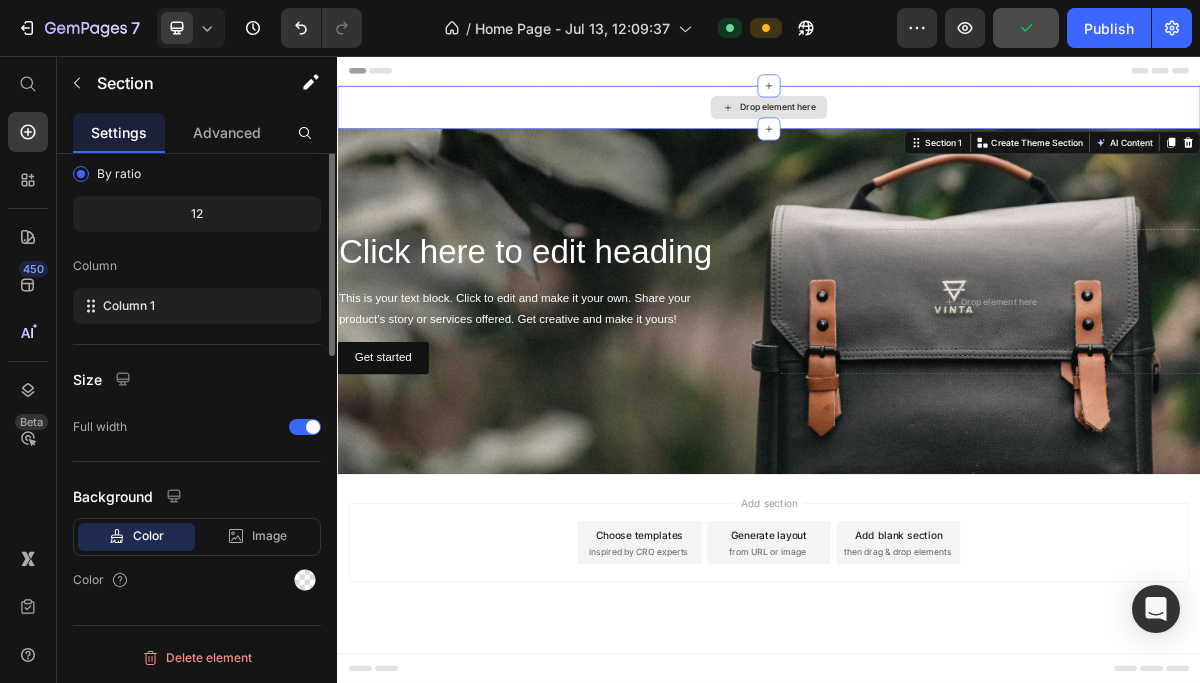 scroll, scrollTop: 0, scrollLeft: 0, axis: both 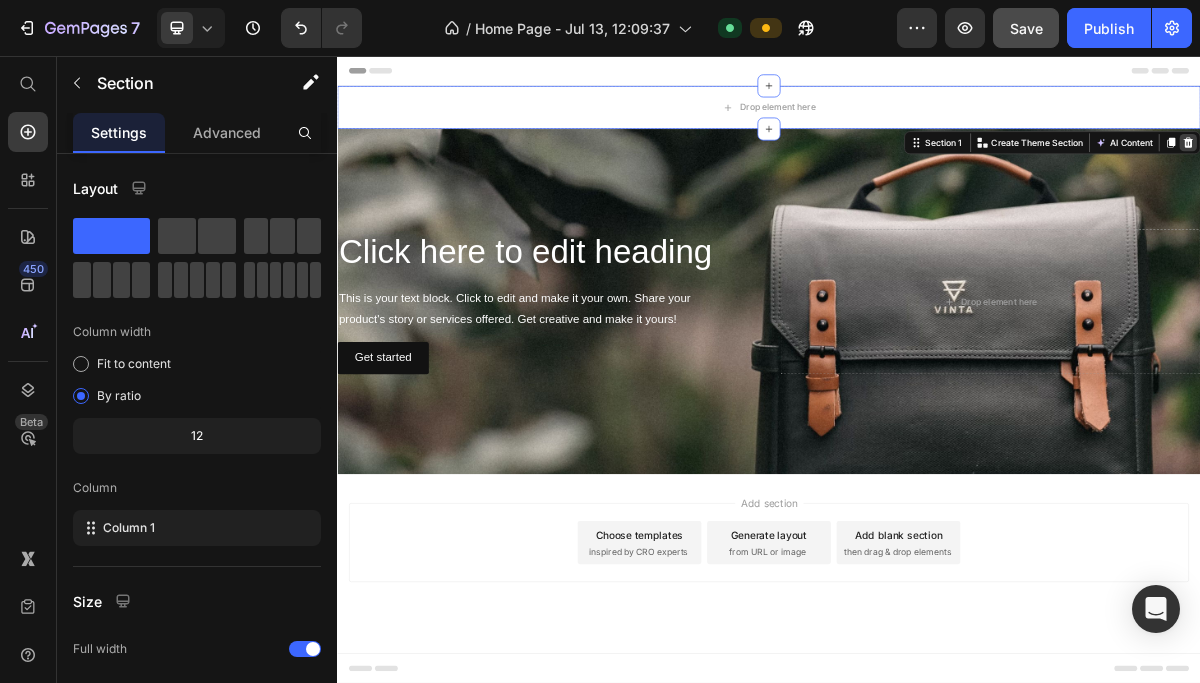 click 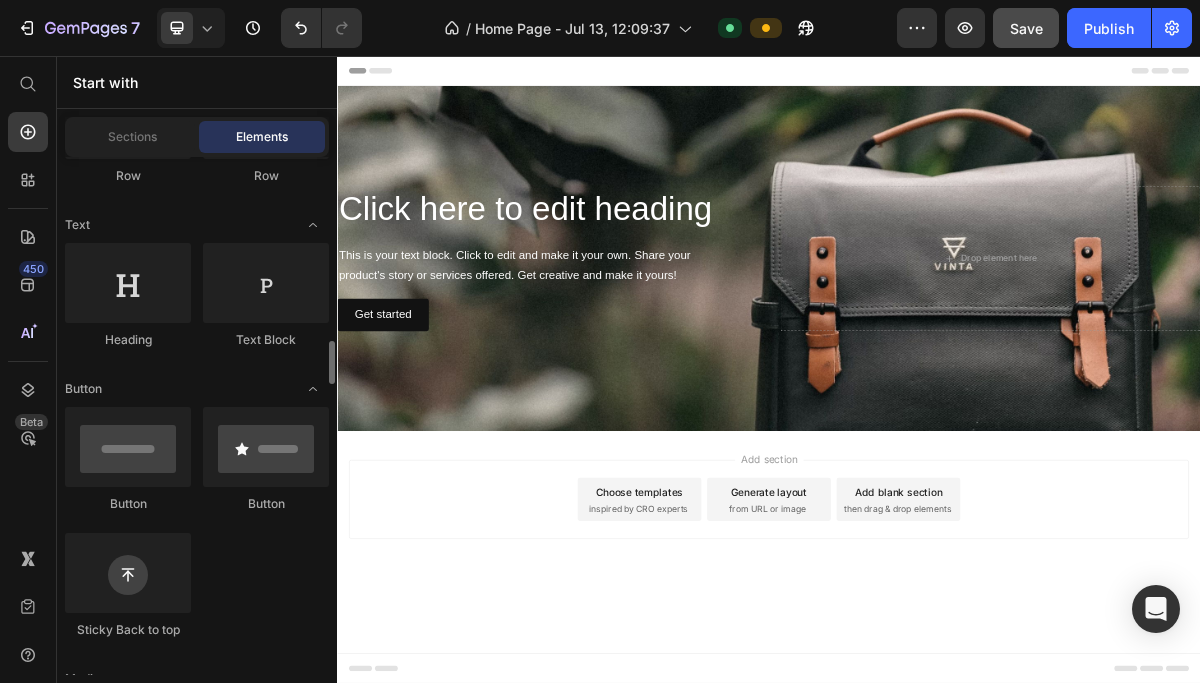 scroll, scrollTop: 196, scrollLeft: 0, axis: vertical 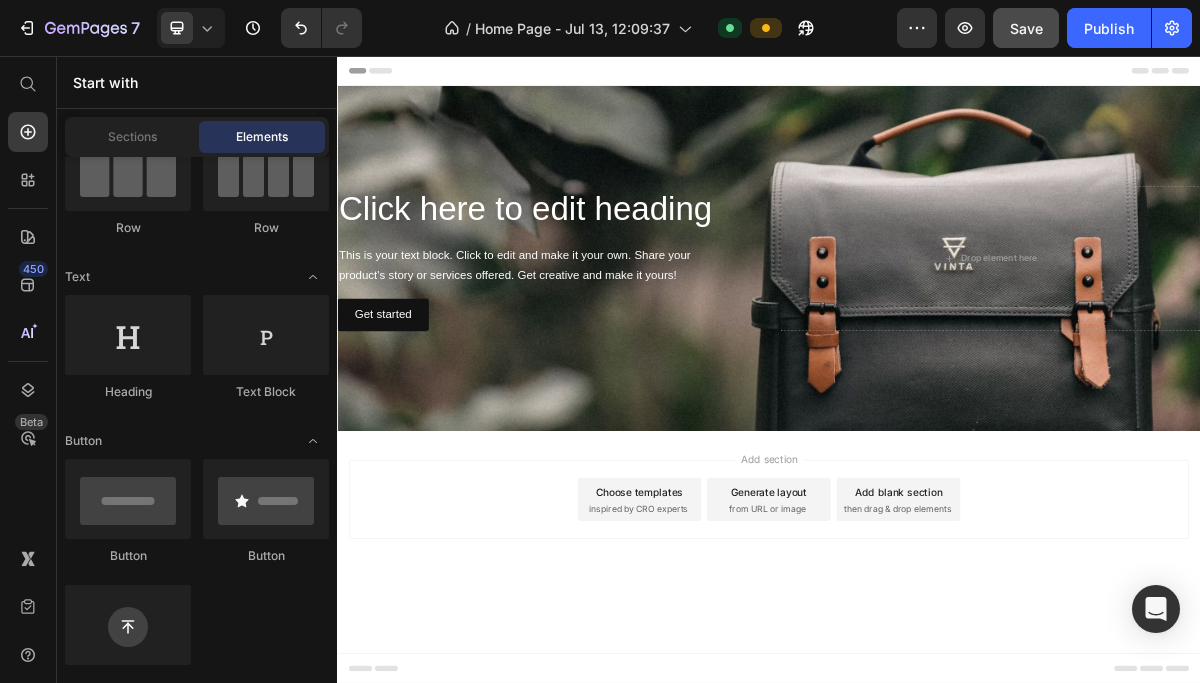 click on "inspired by CRO experts" at bounding box center [755, 685] 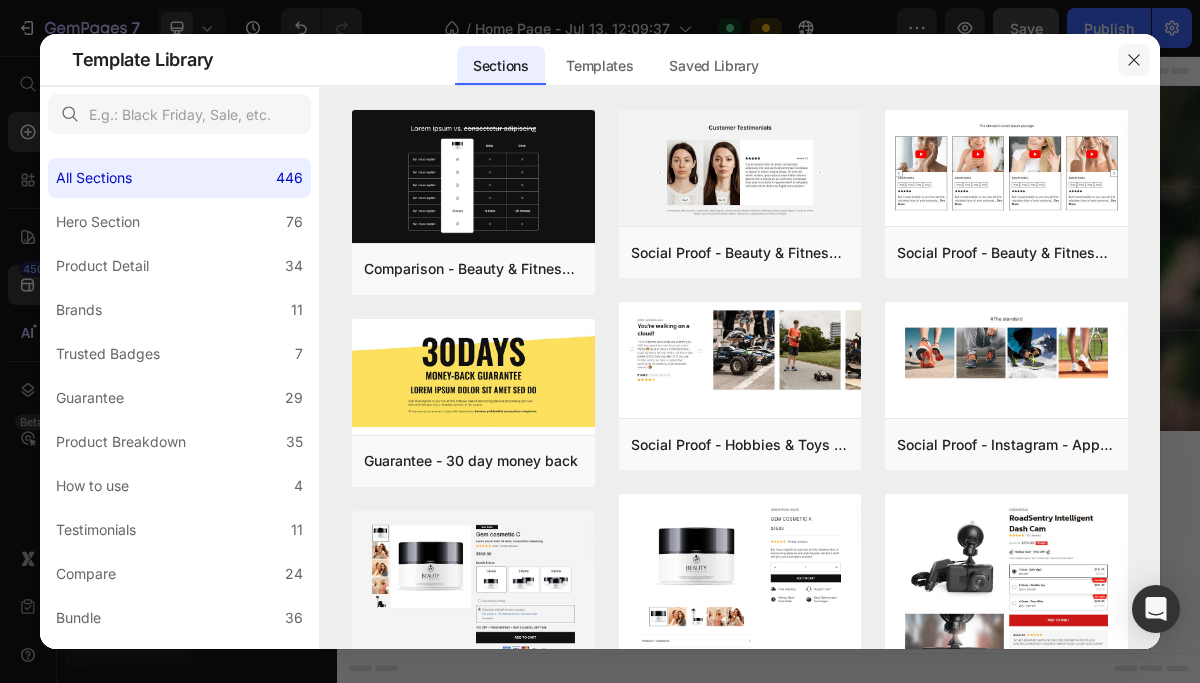 click 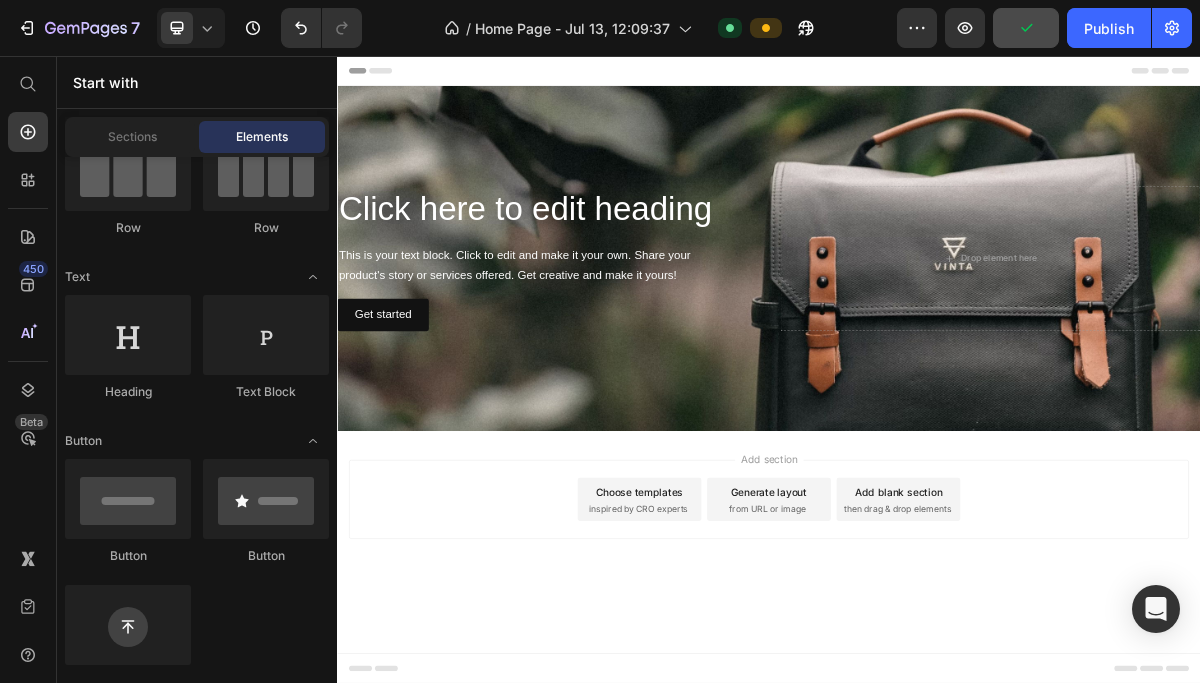 click on "Add section Choose templates inspired by CRO experts Generate layout from URL or image Add blank section then drag & drop elements" at bounding box center (937, 672) 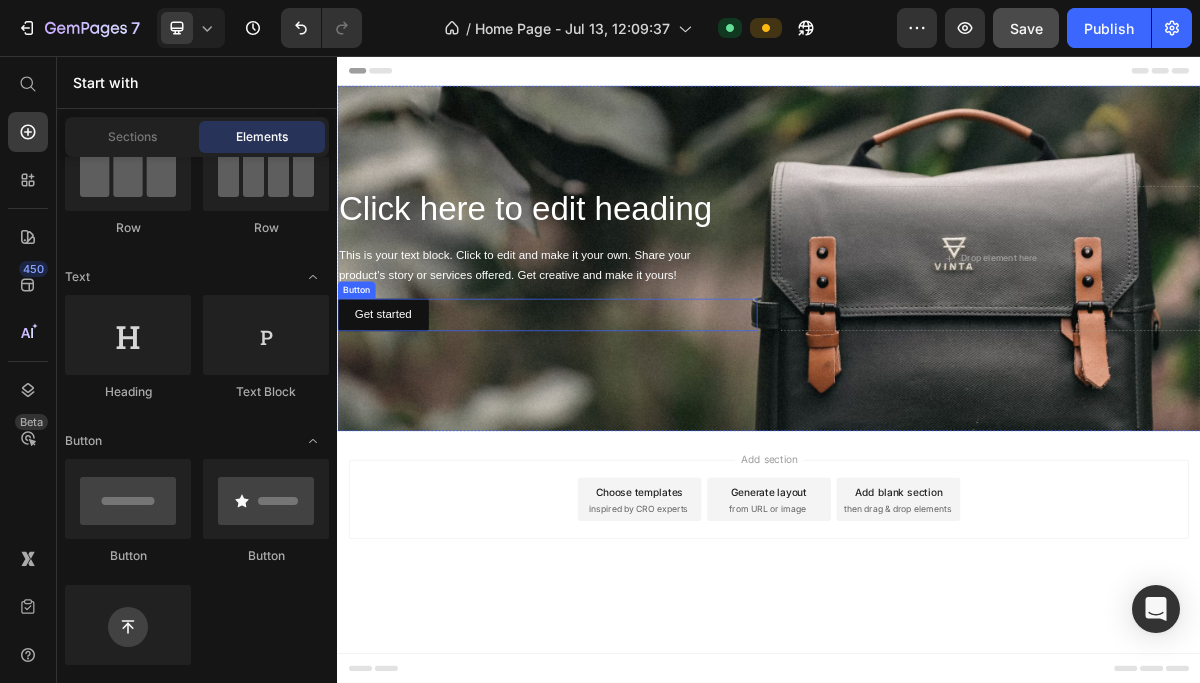 click on "Get started Button" at bounding box center [629, 415] 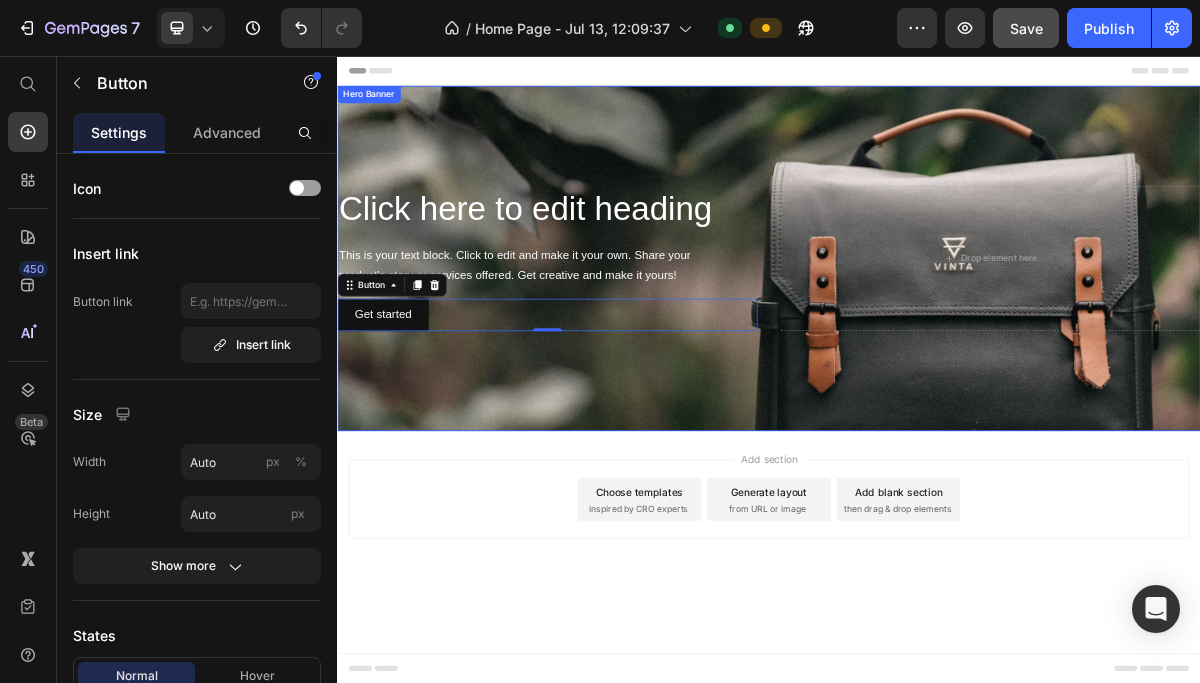click at bounding box center (937, 337) 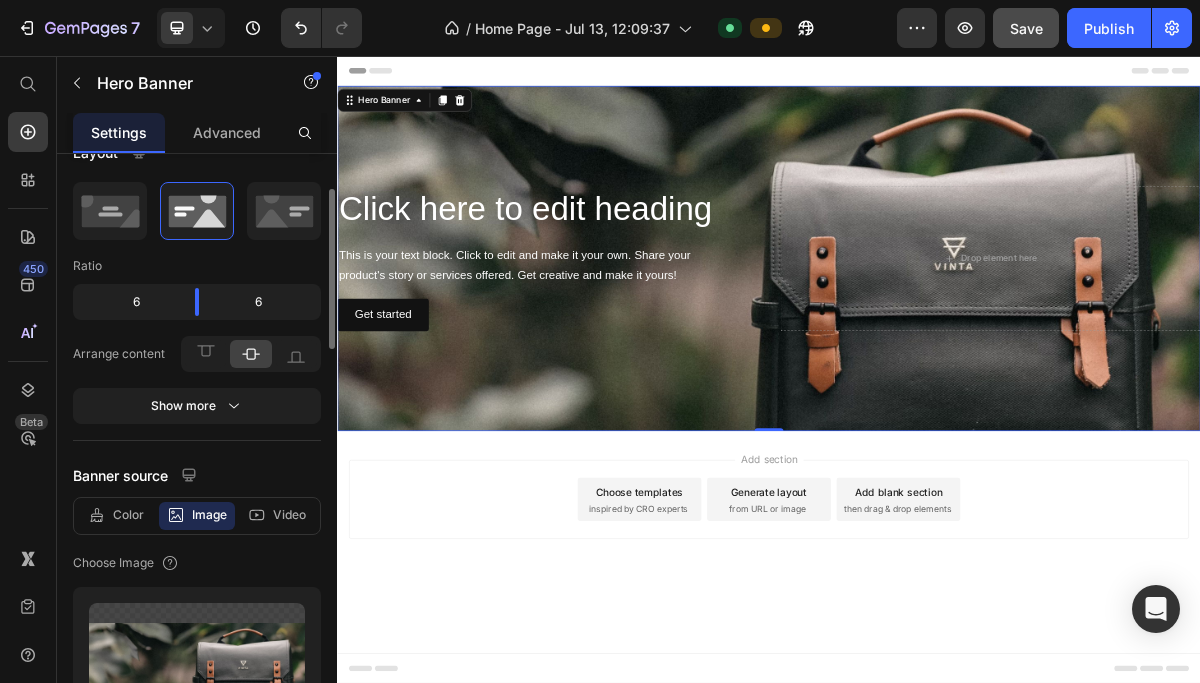 scroll, scrollTop: 24, scrollLeft: 0, axis: vertical 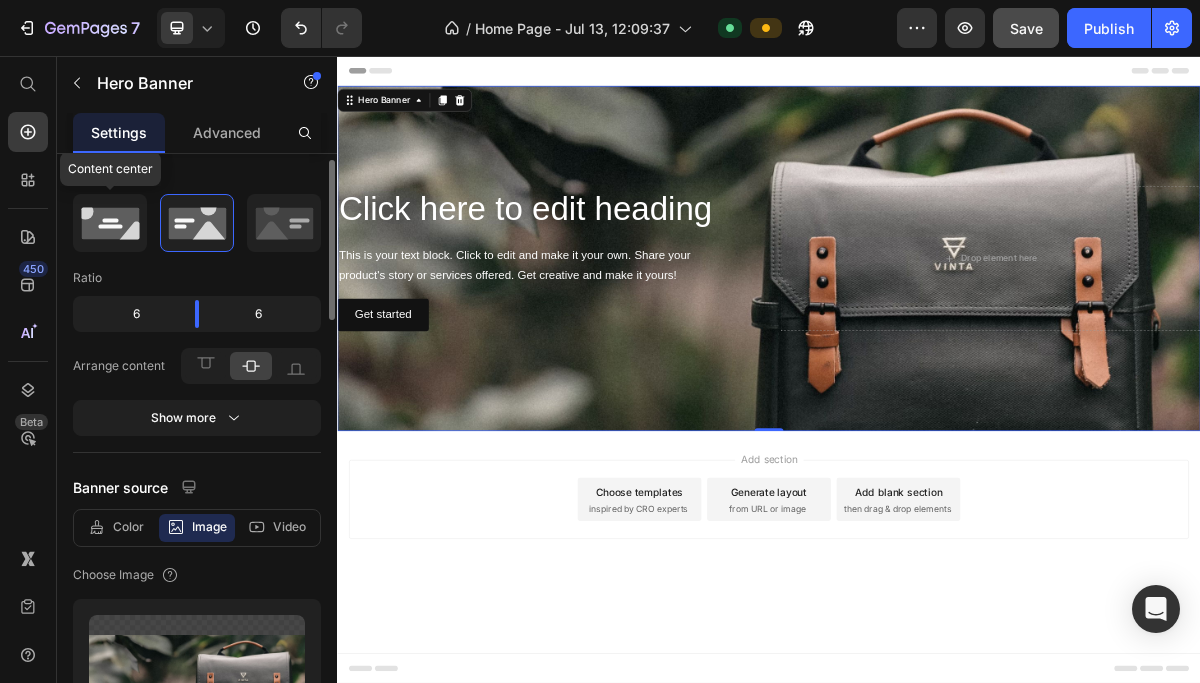 click 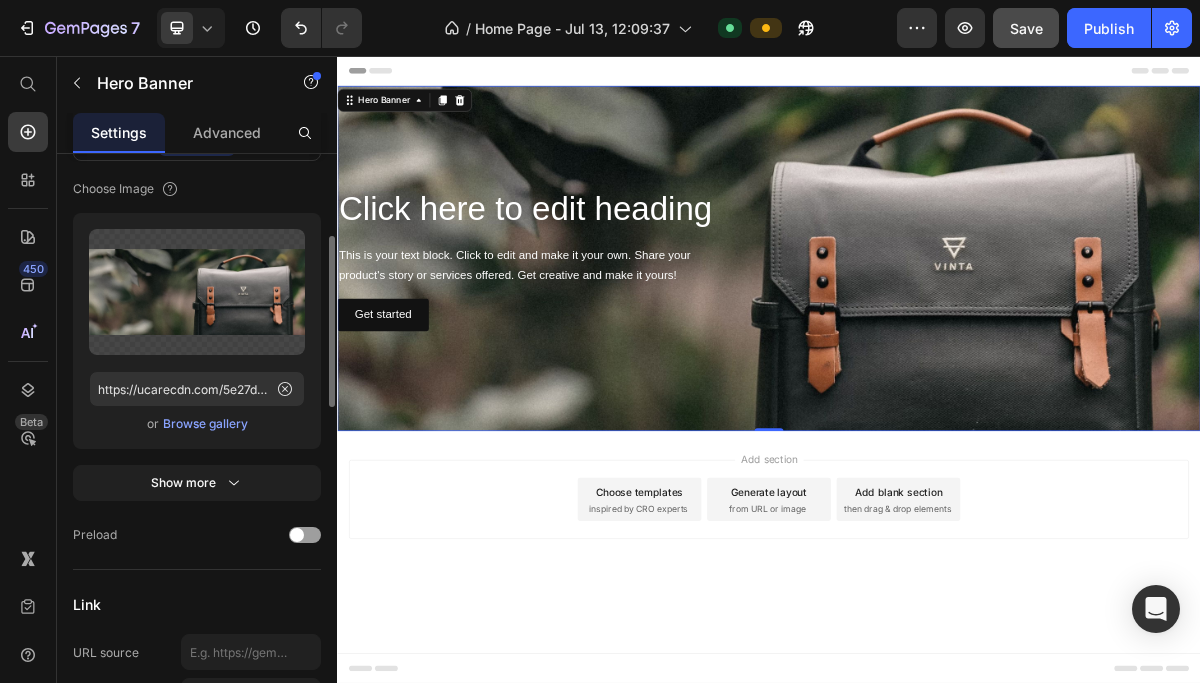 scroll, scrollTop: 281, scrollLeft: 0, axis: vertical 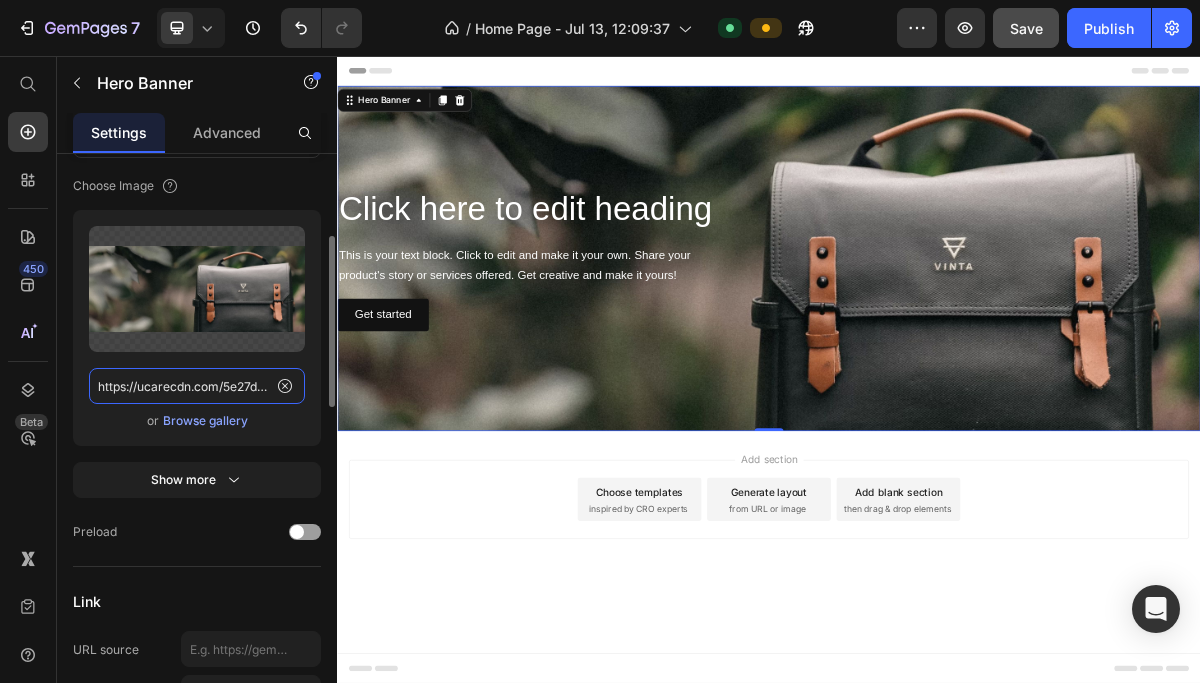 click on "https://ucarecdn.com/5e27d43d-eb1e-4e71-b7e1-4158f3071bb6/-/format/auto/" 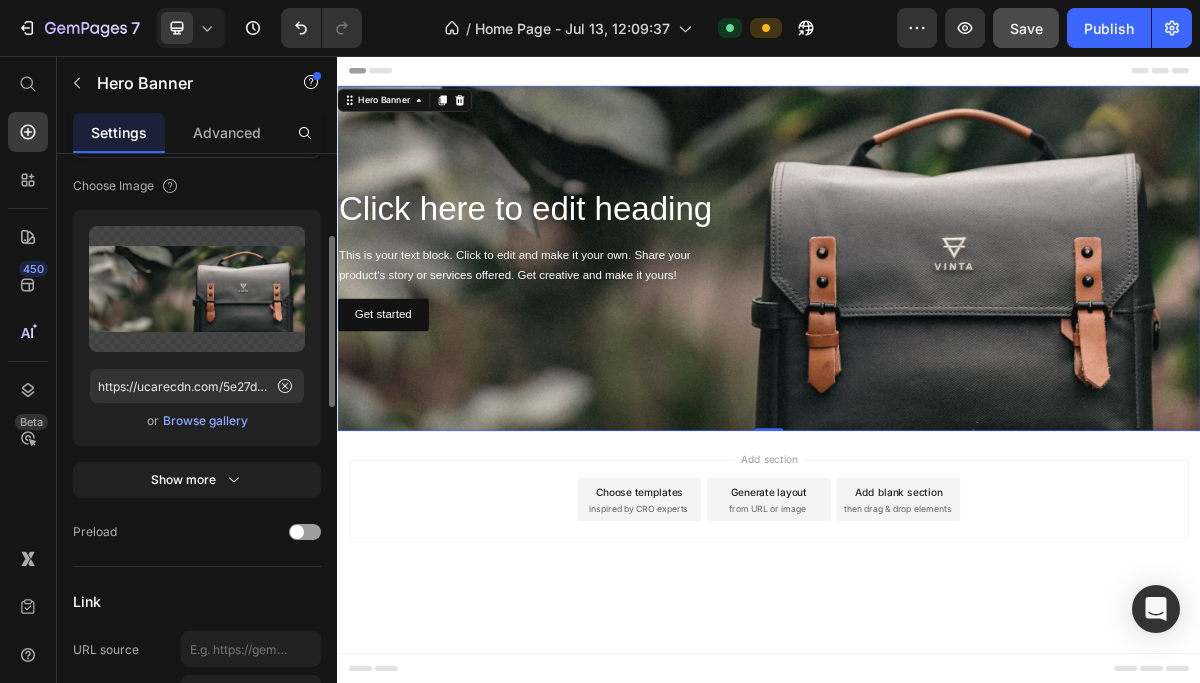 click on "Browse gallery" at bounding box center [205, 421] 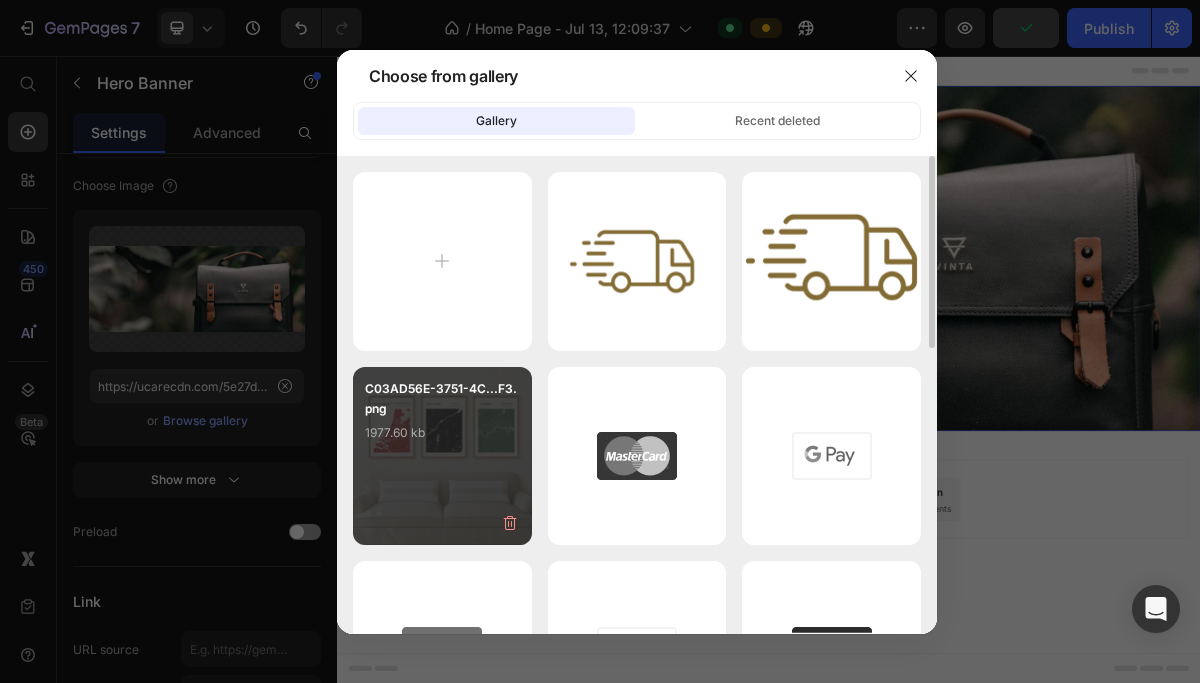 click on "1977.60 kb" at bounding box center [442, 433] 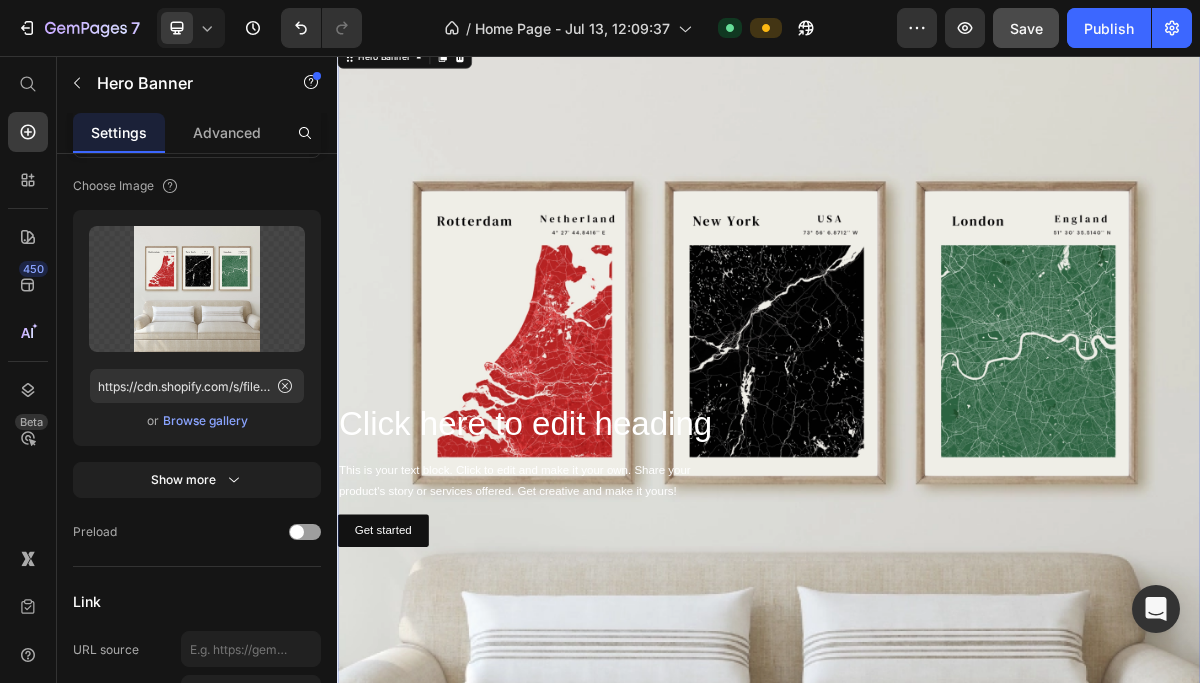 scroll, scrollTop: 61, scrollLeft: 0, axis: vertical 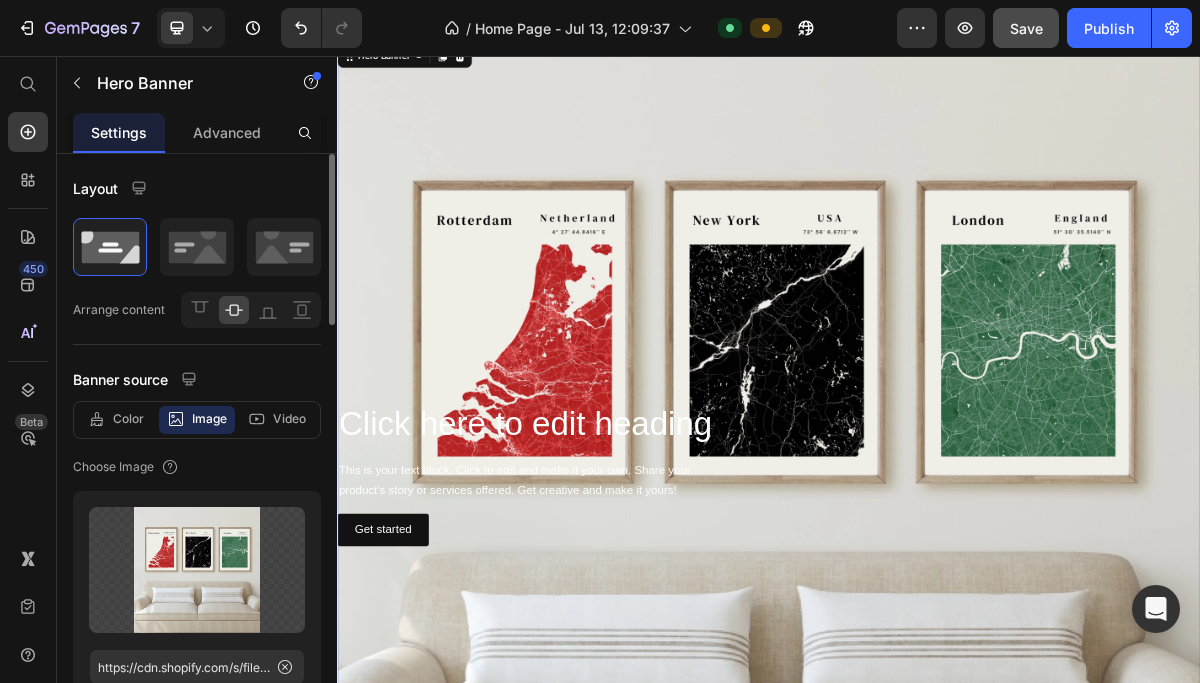 click on "Image" at bounding box center (209, 419) 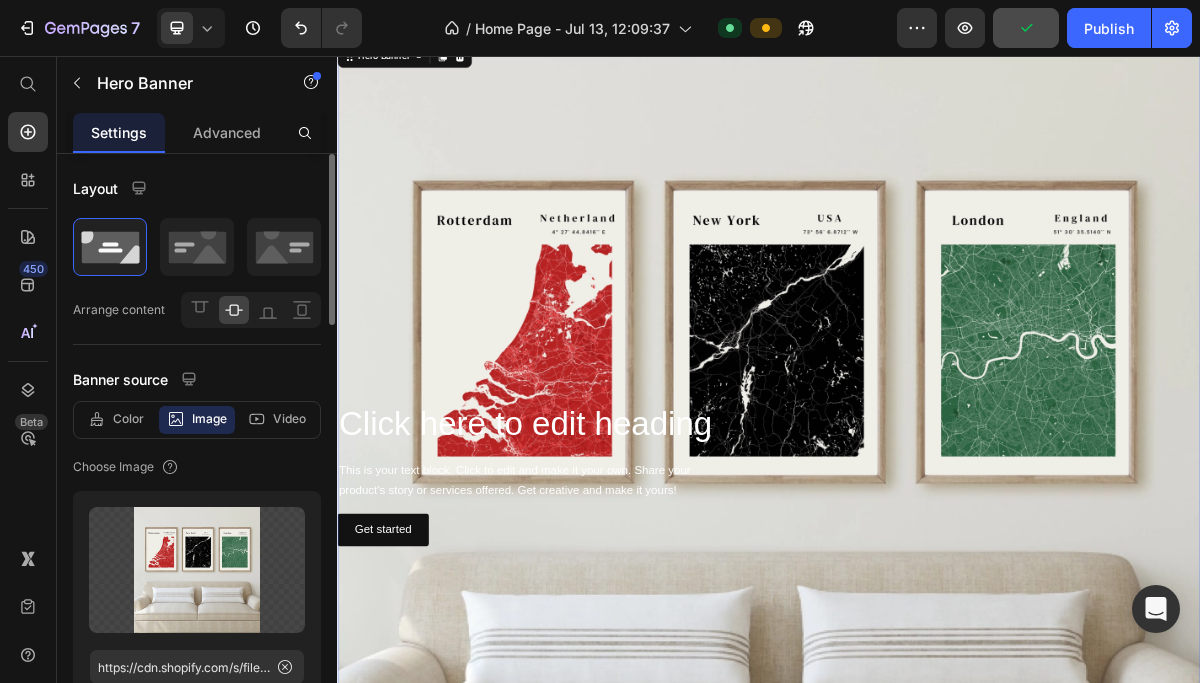 click on "Image" at bounding box center [209, 419] 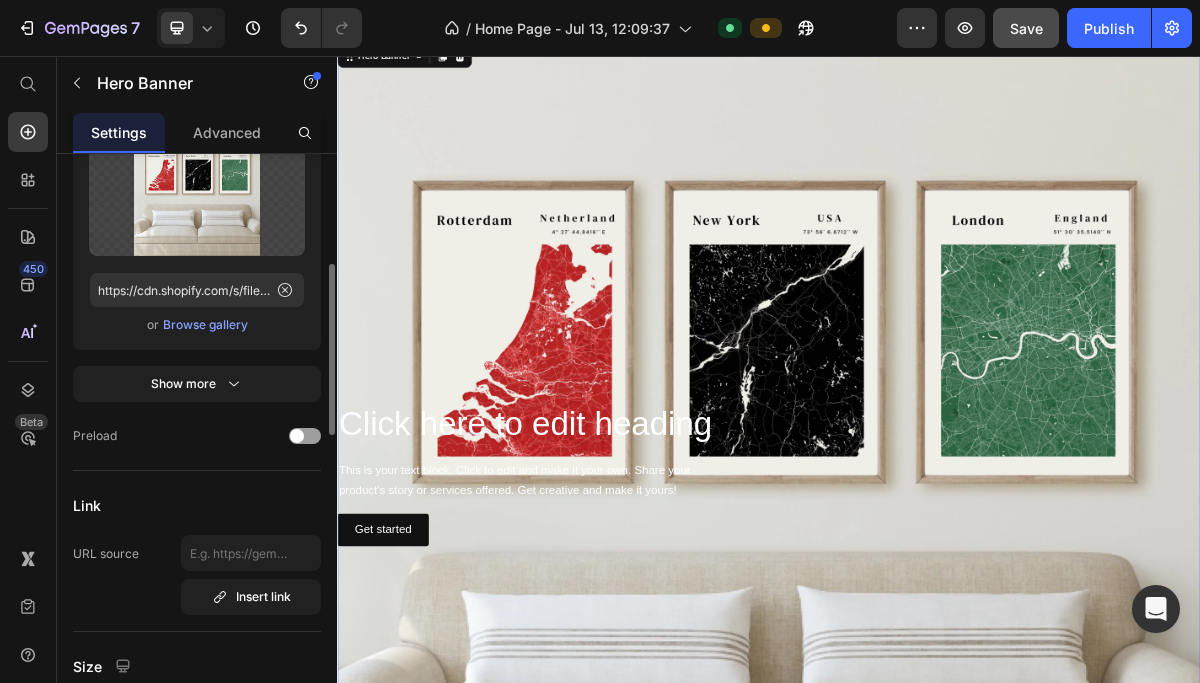 scroll, scrollTop: 479, scrollLeft: 0, axis: vertical 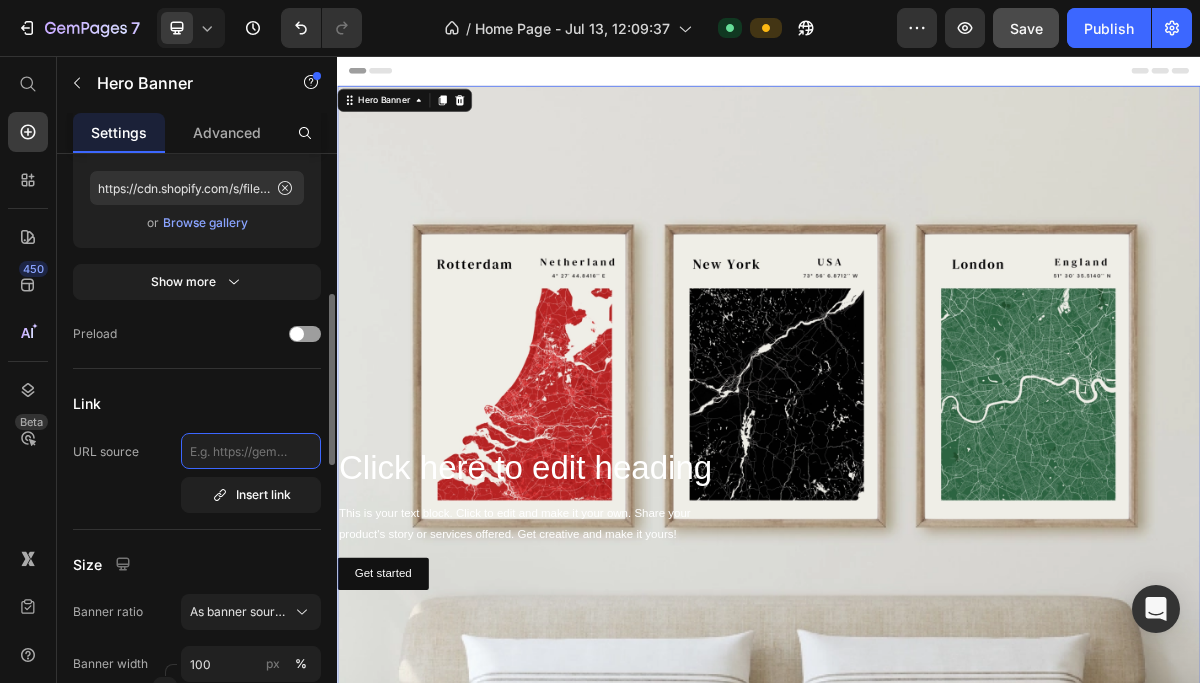 click 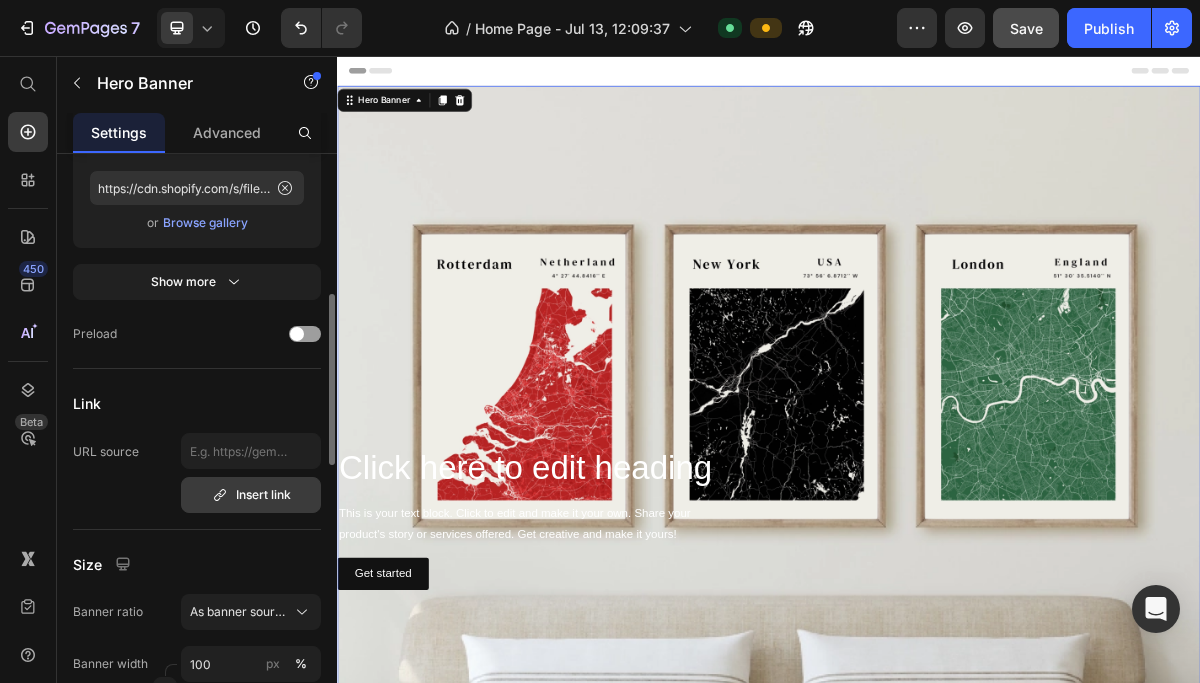 click on "Insert link" at bounding box center [251, 495] 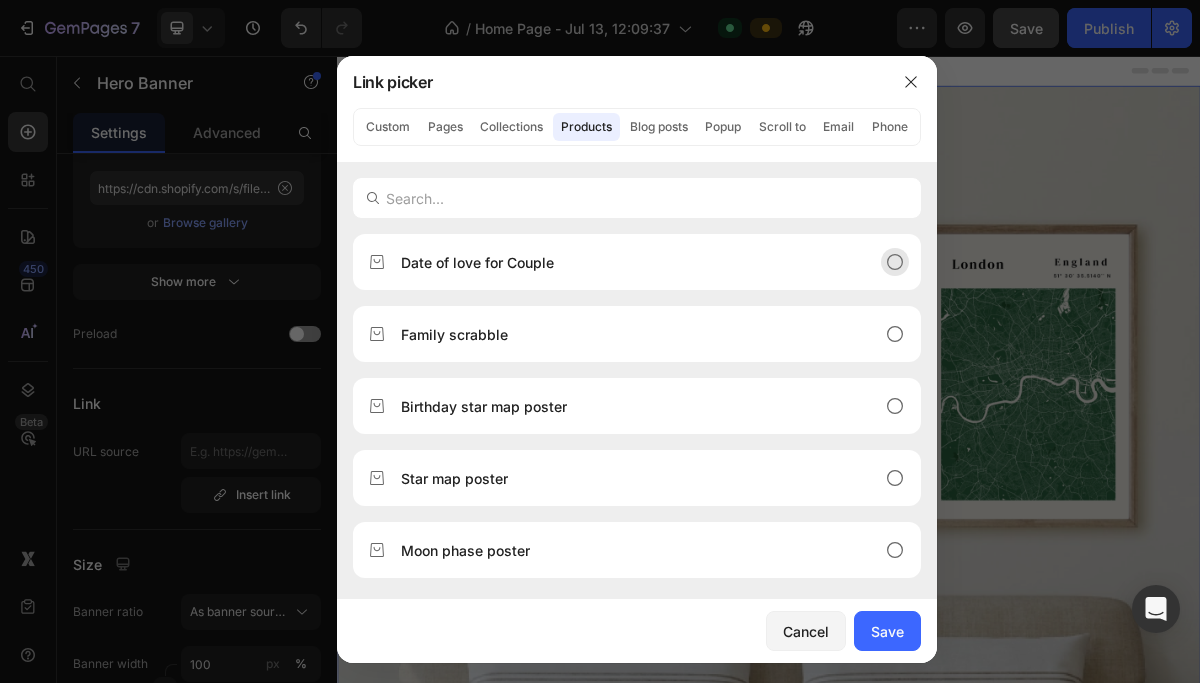 click 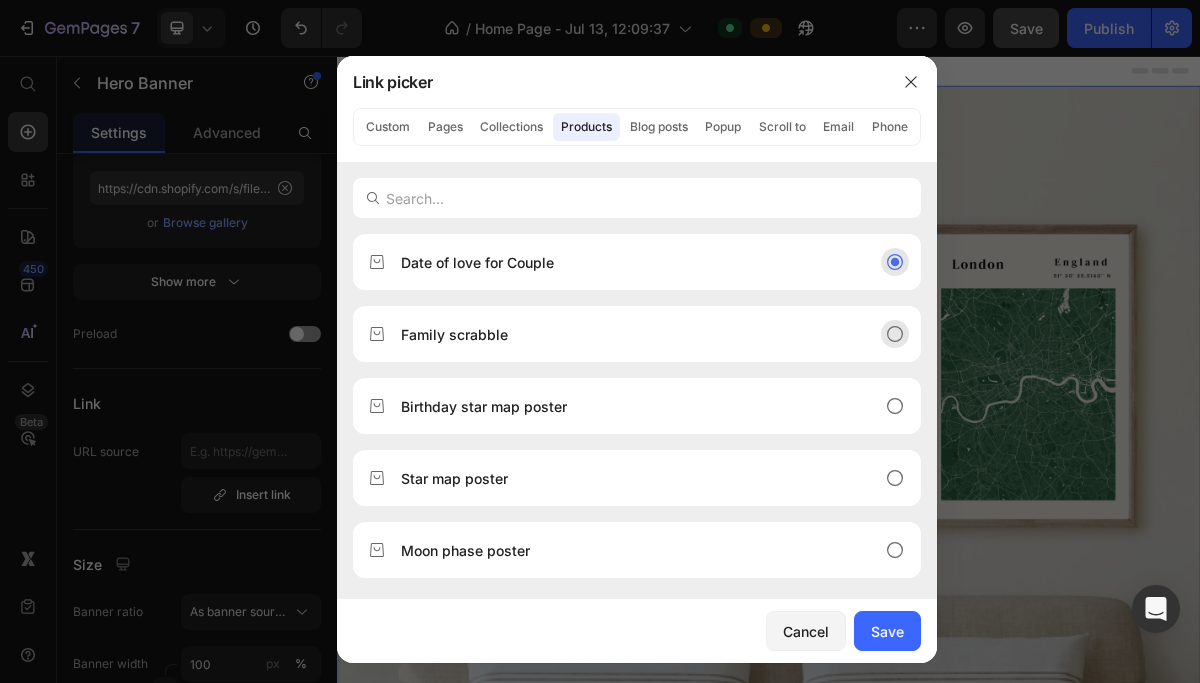click 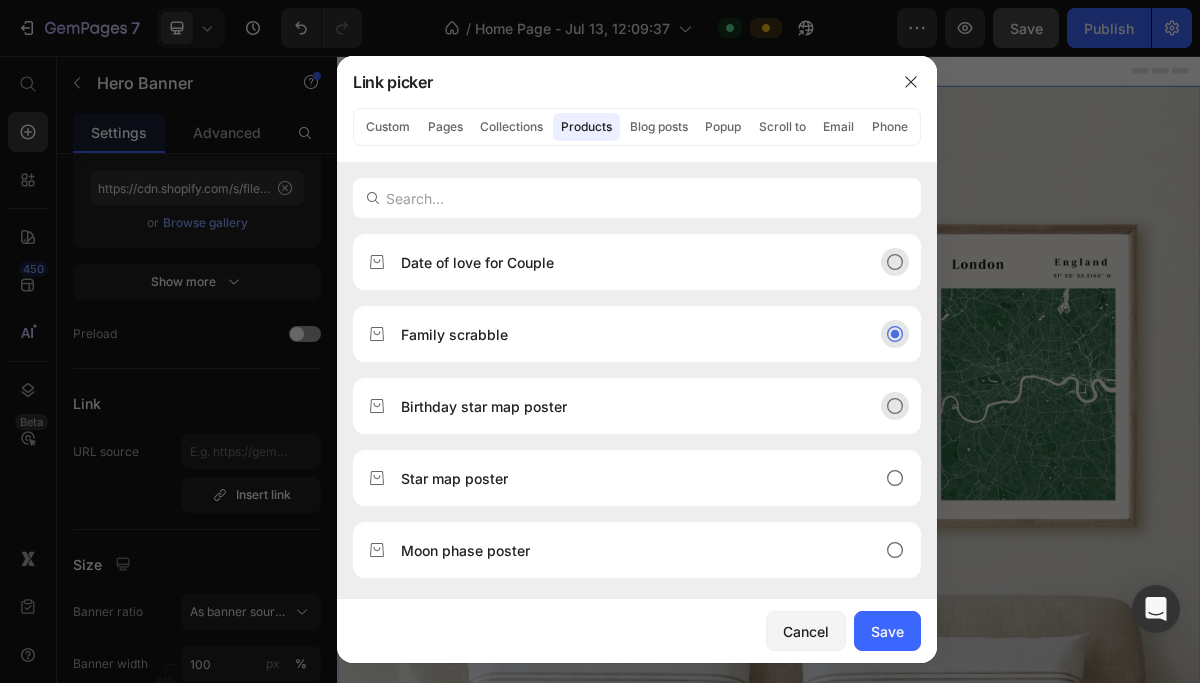 click 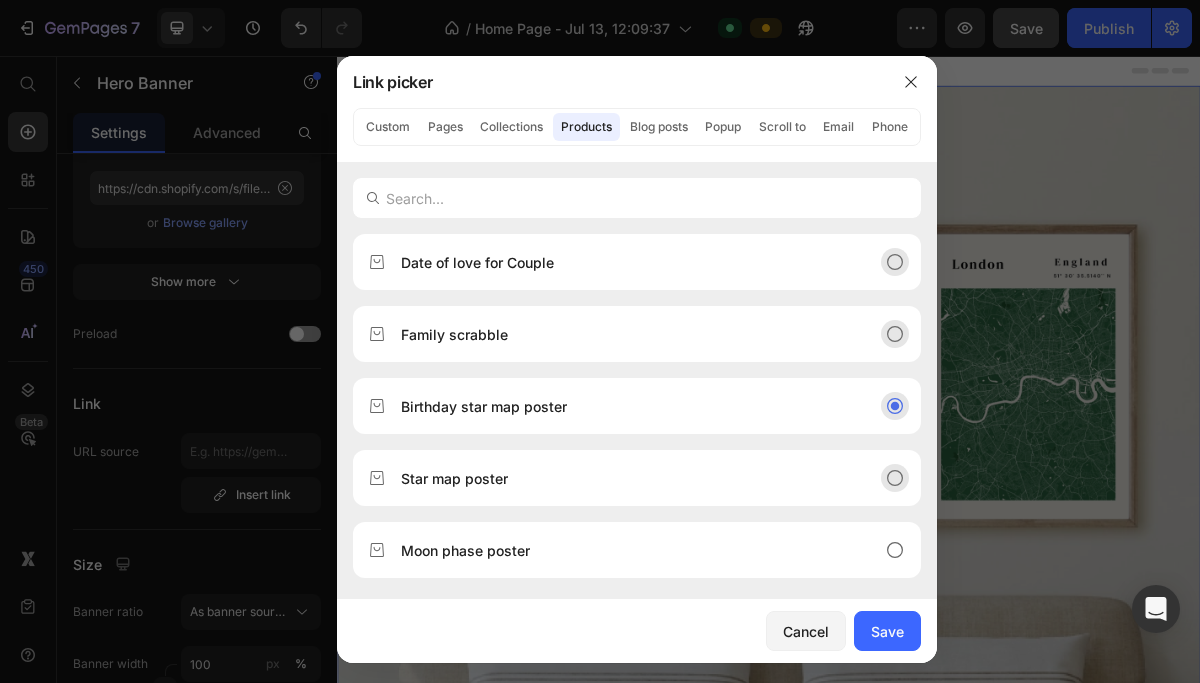 click 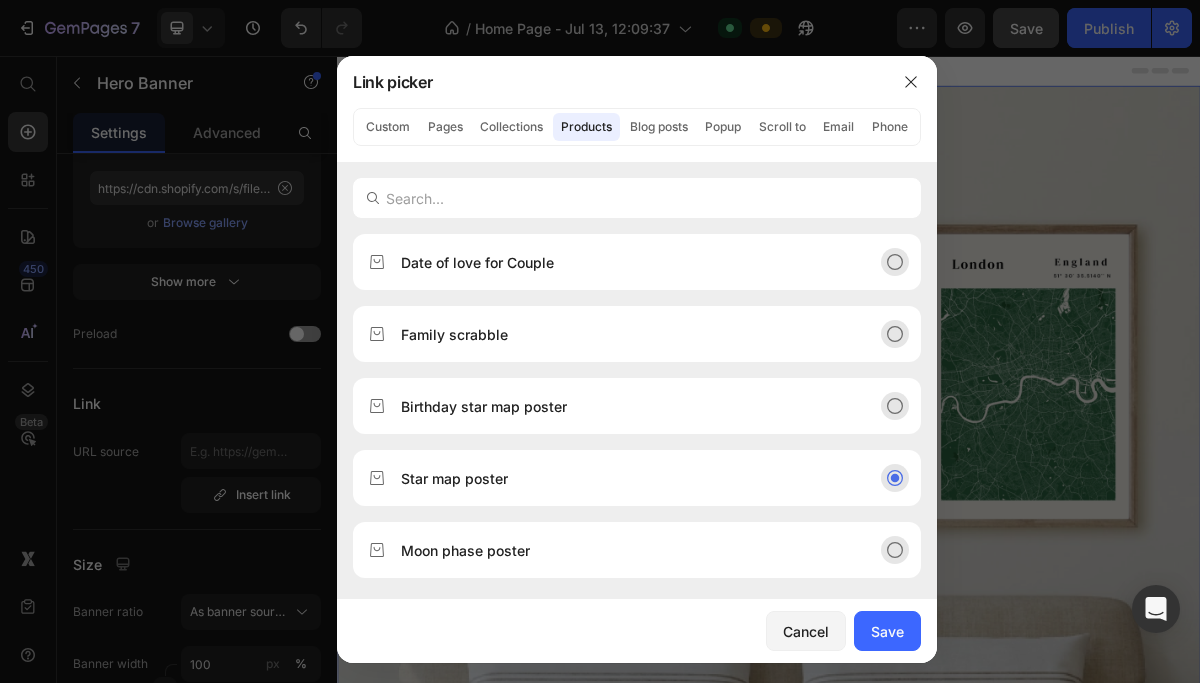 click on "Moon phase poster" 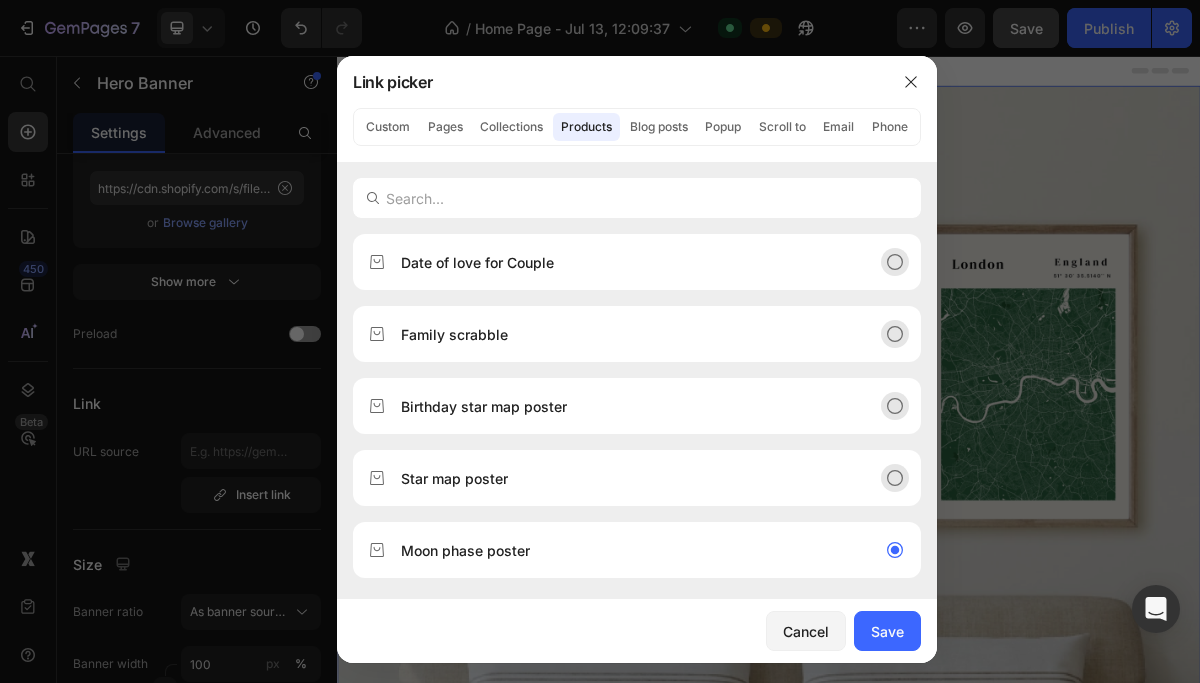 click on "Date of love for Couple" 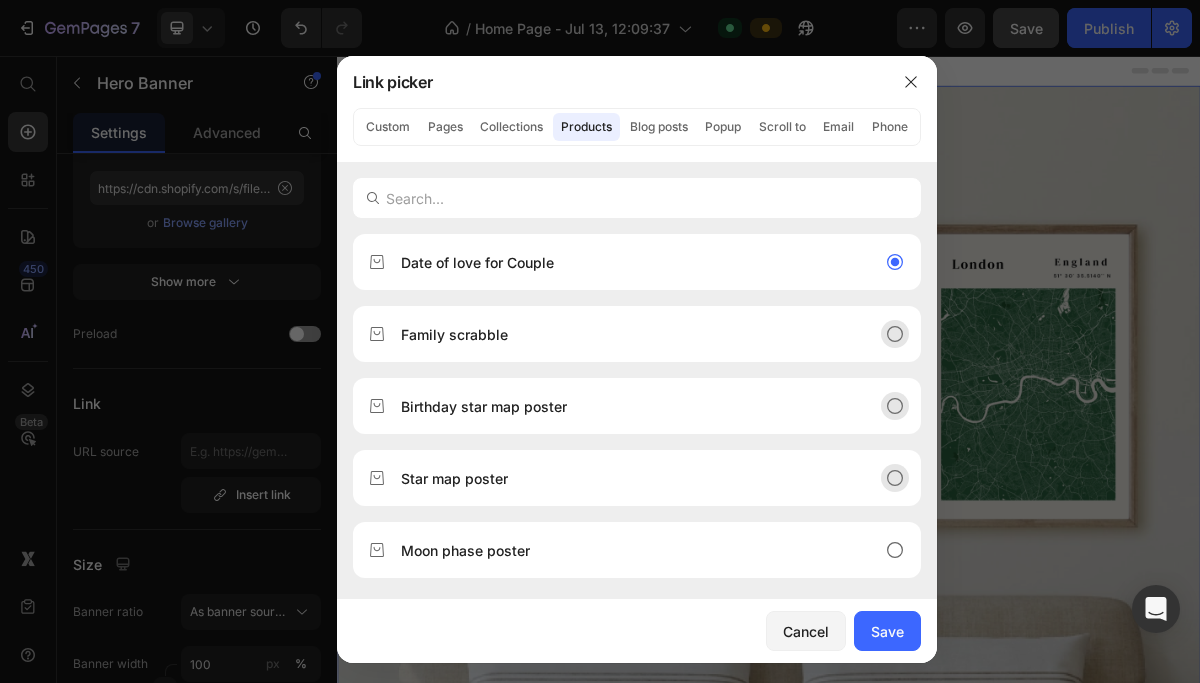 click on "Star map poster" 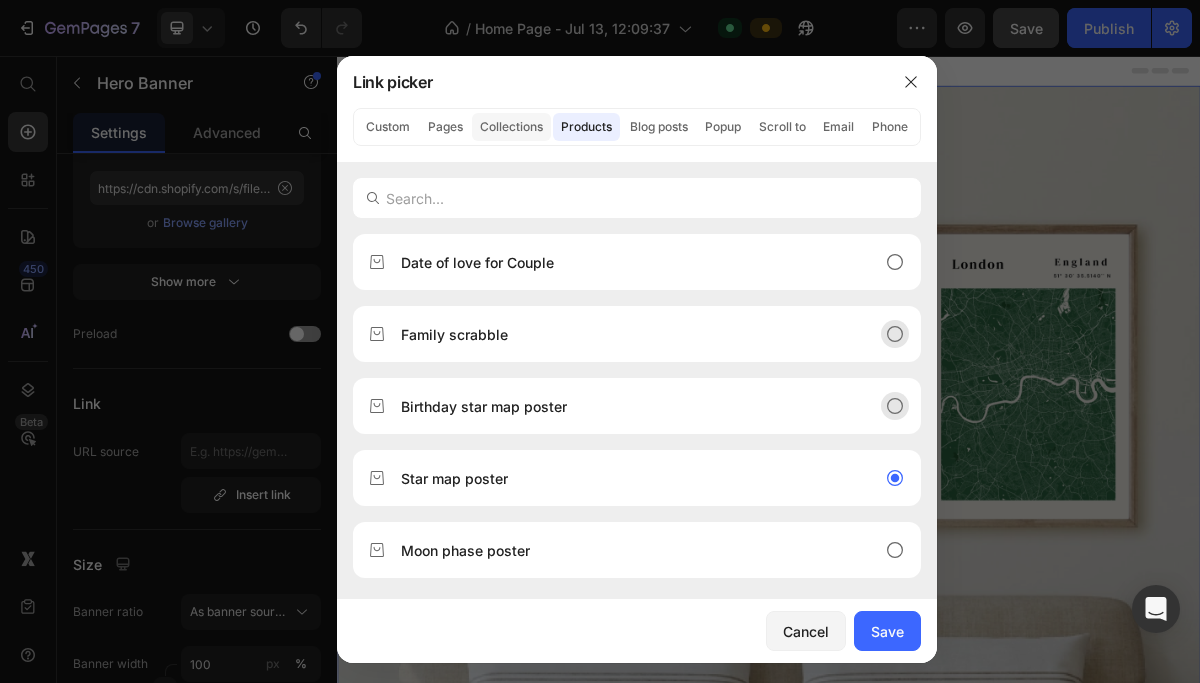 click on "Collections" 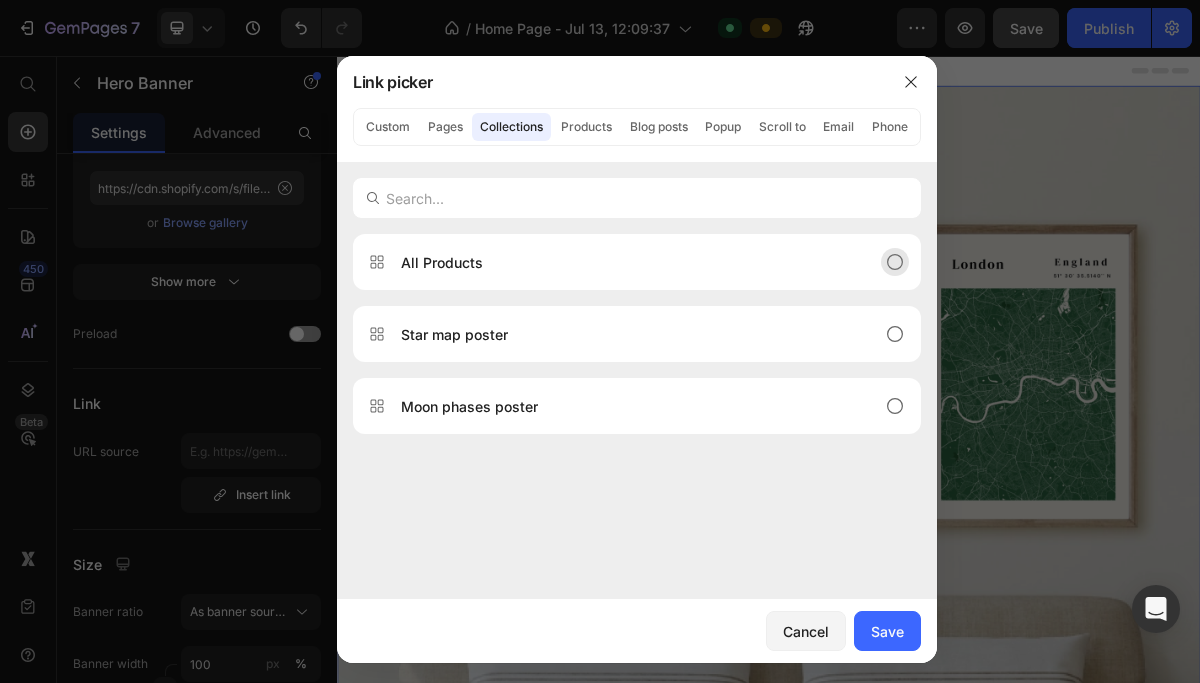 click on "All Products" at bounding box center (637, 262) 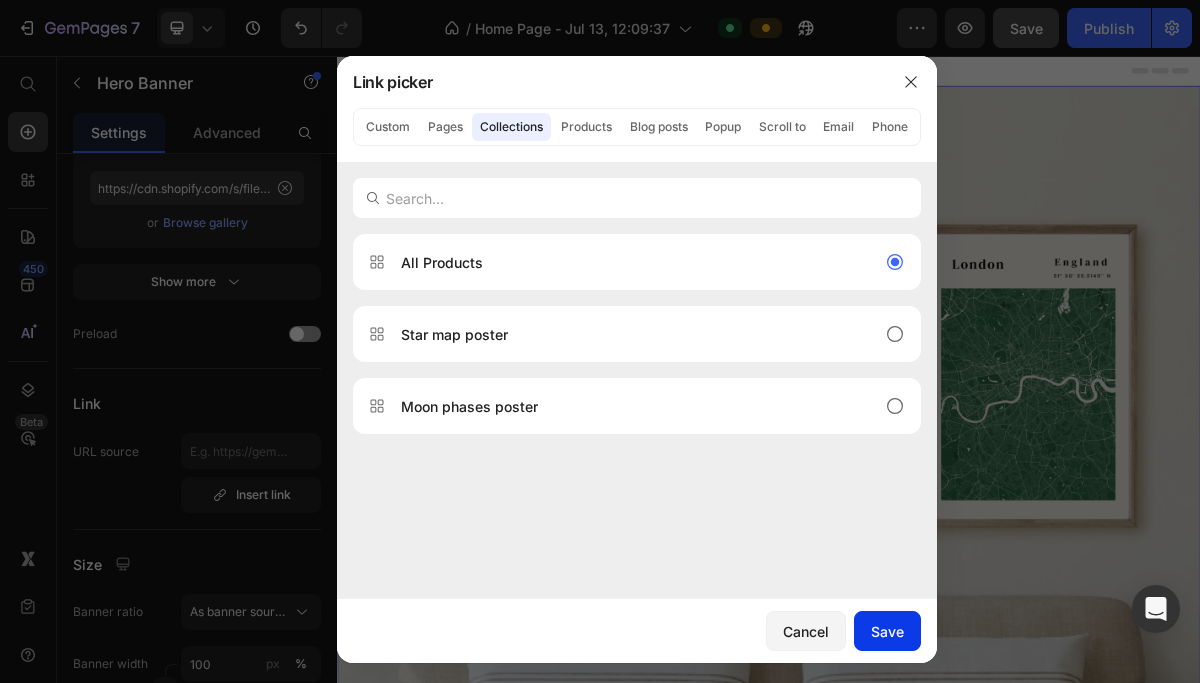 click on "Save" at bounding box center [887, 631] 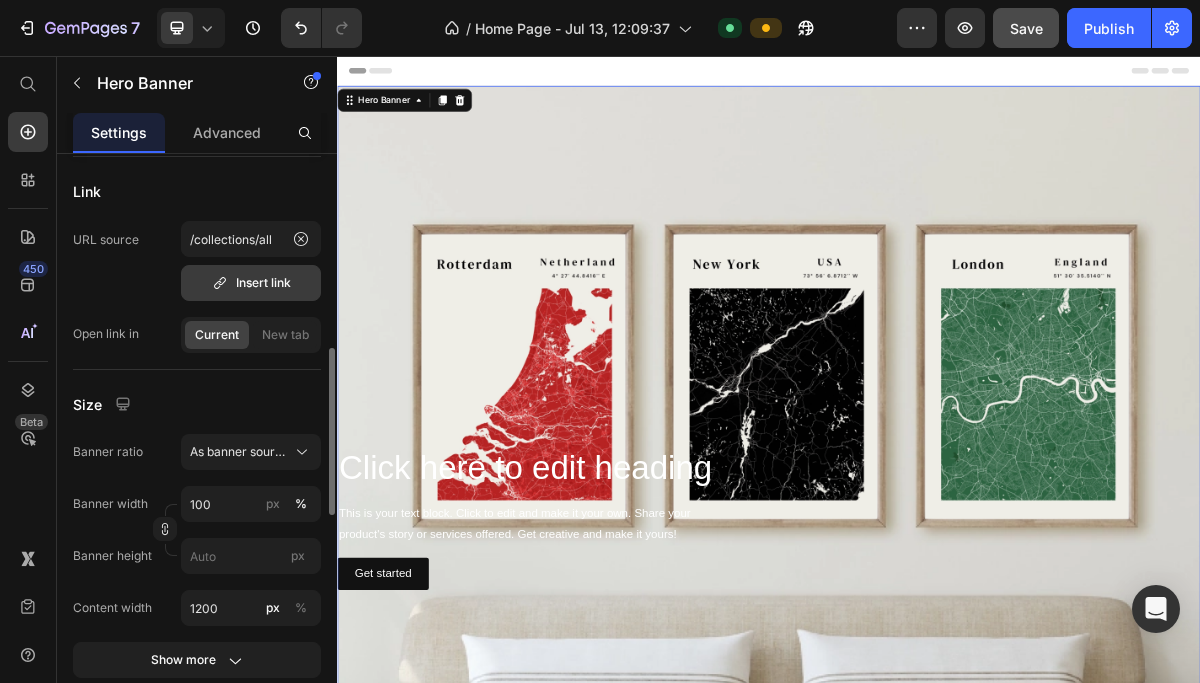 scroll, scrollTop: 693, scrollLeft: 0, axis: vertical 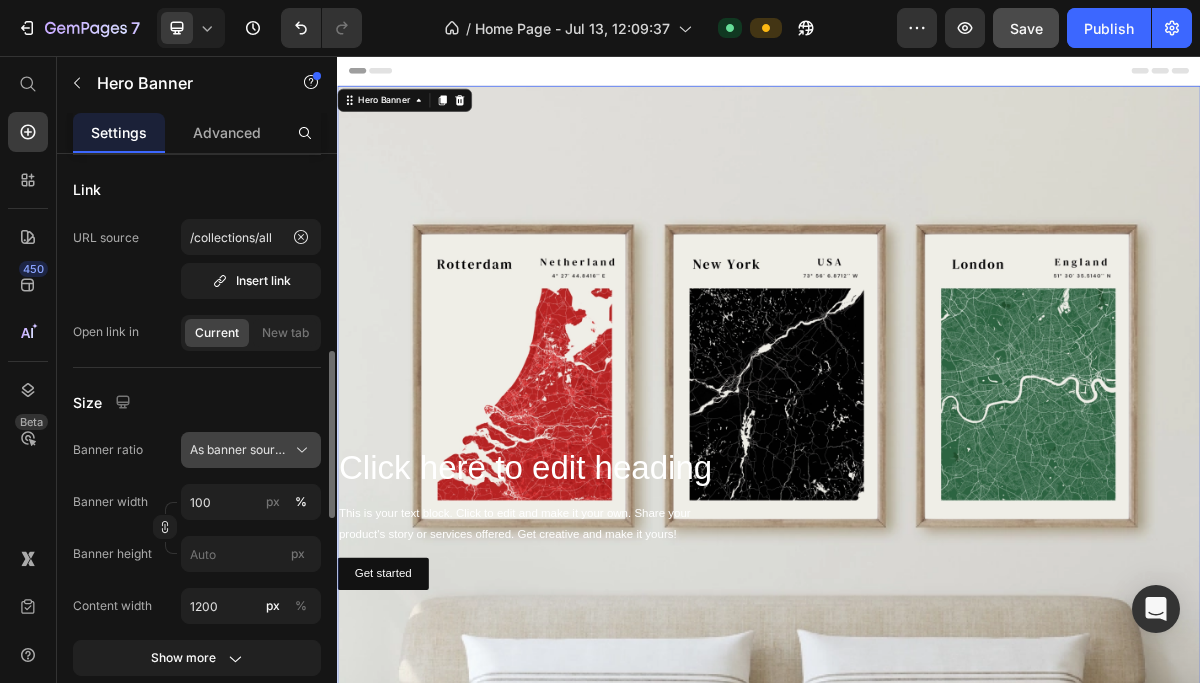 click on "As banner source" at bounding box center (239, 450) 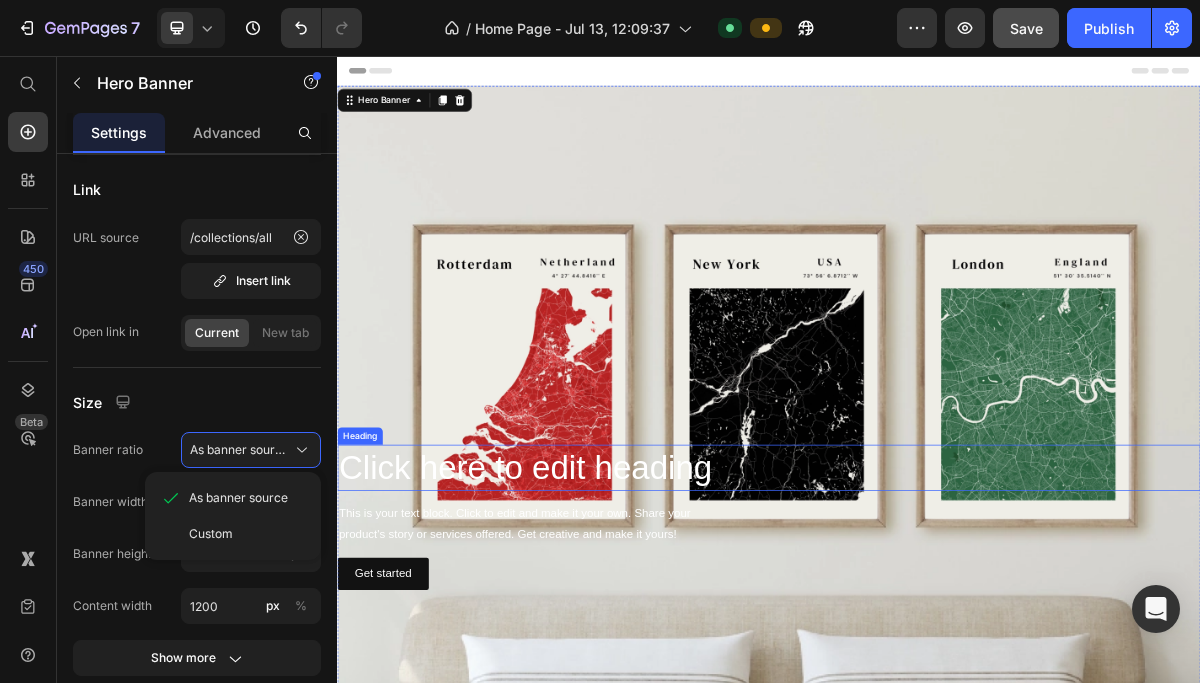 click on "Click here to edit heading" at bounding box center [937, 628] 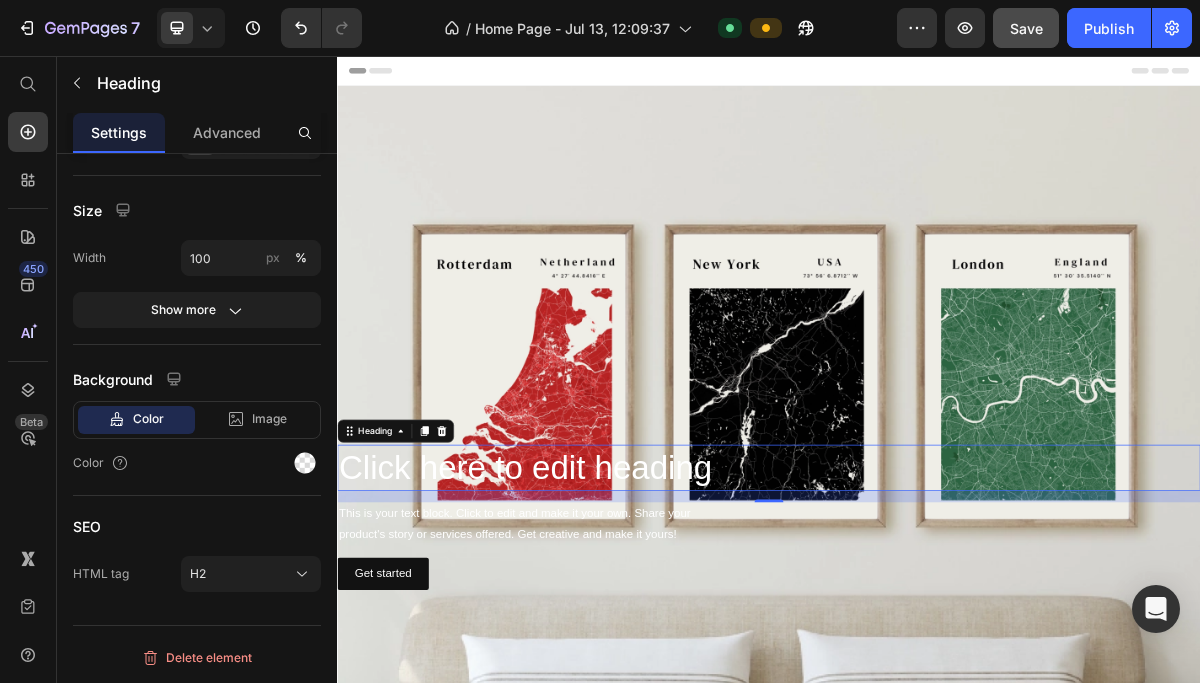 scroll, scrollTop: 0, scrollLeft: 0, axis: both 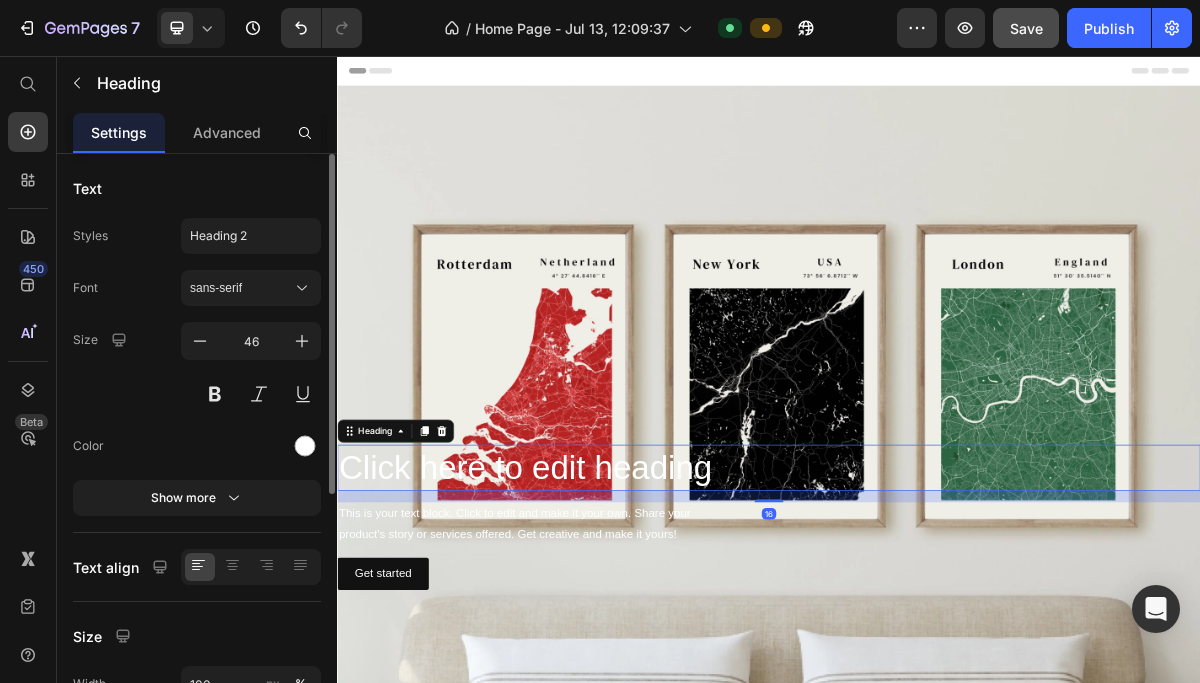 click at bounding box center [251, 446] 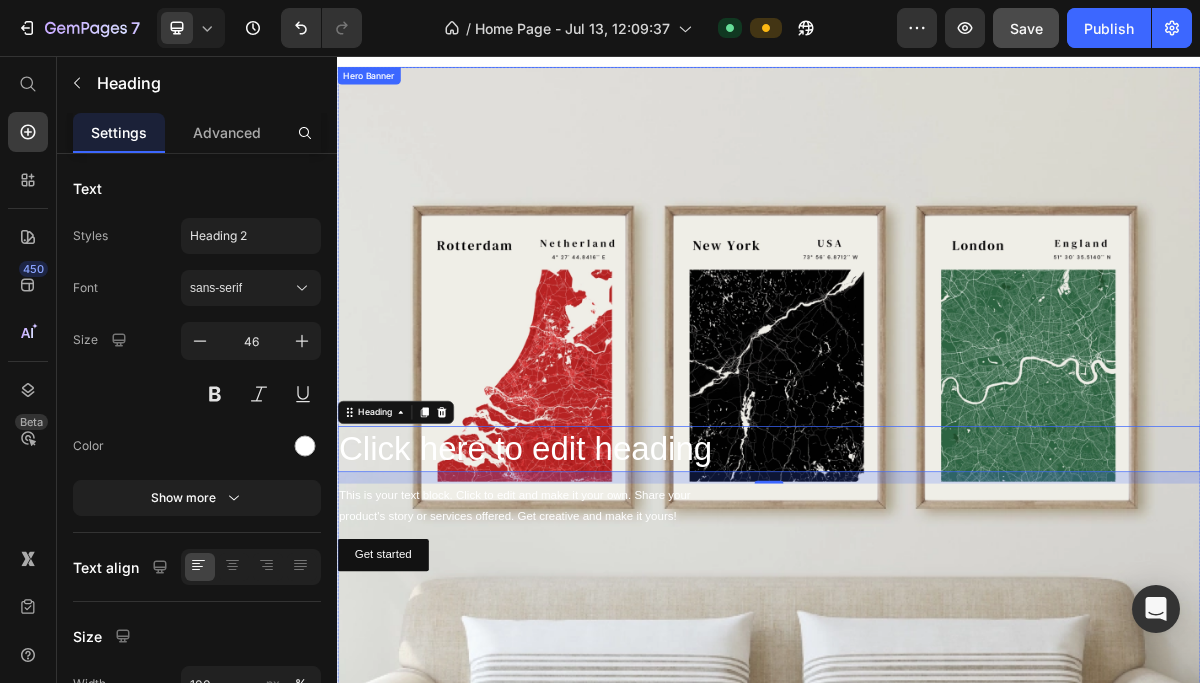 scroll, scrollTop: 0, scrollLeft: 0, axis: both 